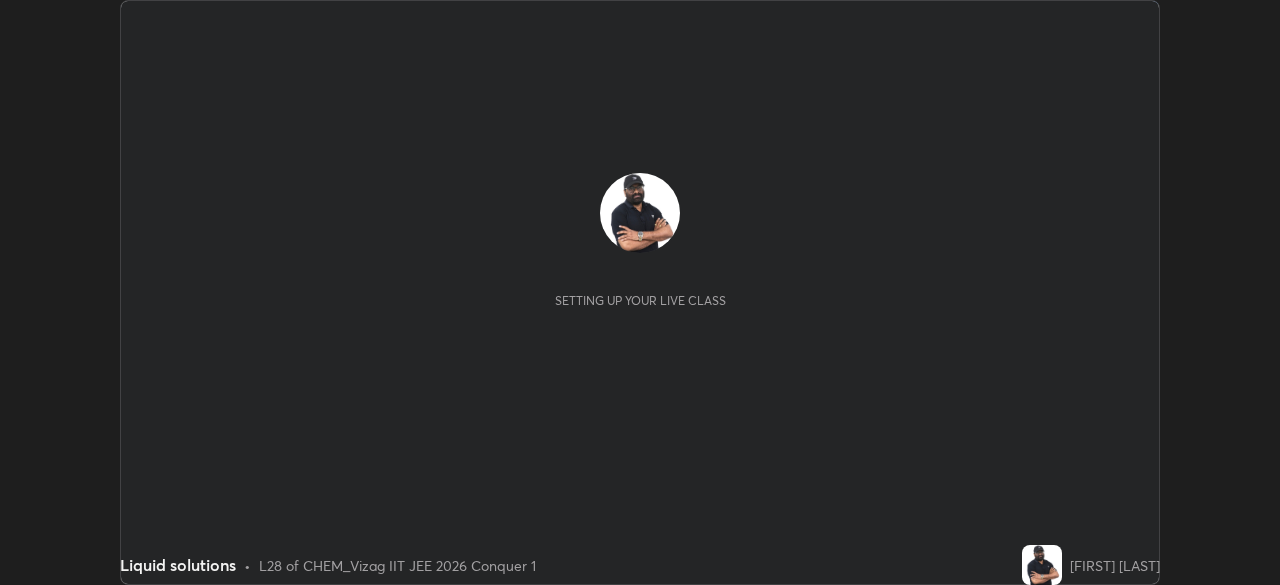 scroll, scrollTop: 0, scrollLeft: 0, axis: both 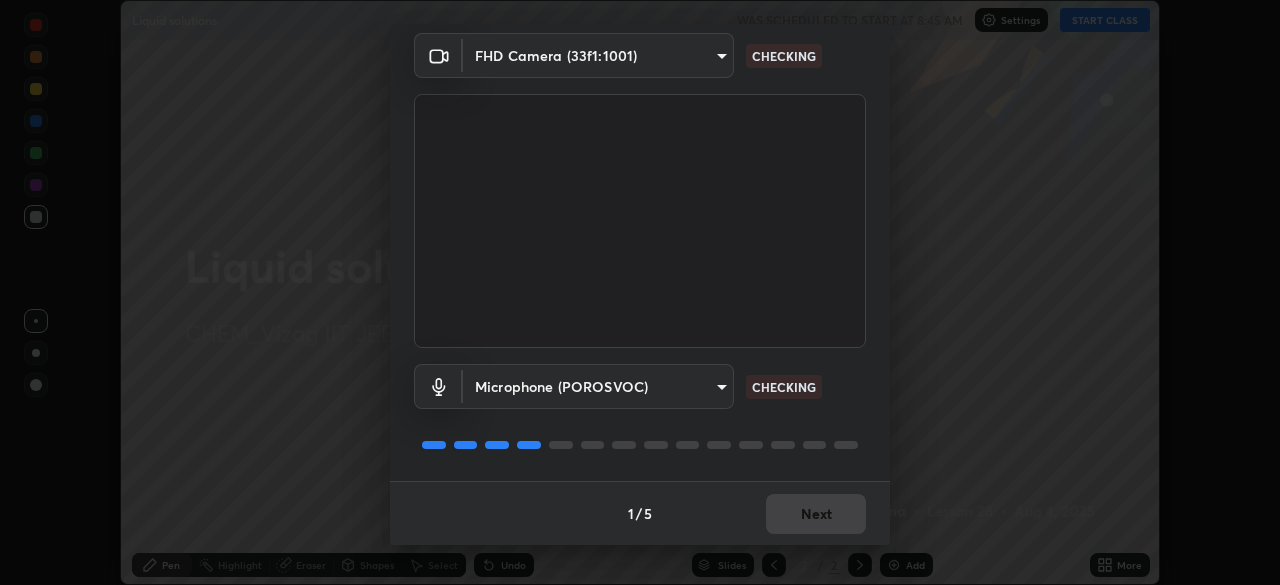 click on "Erase all Liquid solutions WAS SCHEDULED TO START AT  8:45 AM Settings START CLASS Setting up your live class Liquid solutions • L28 of CHEM_Vizag IIT JEE 2026 Conquer 1 [FIRST] [LAST] Pen Highlight Eraser Shapes Select Undo Slides 2 / 2 Add More Enable hand raising Enable raise hand to speak to learners. Once enabled, chat will be turned off temporarily. Enable x   No doubts shared Encourage your learners to ask a doubt for better clarity Report an issue Reason for reporting Buffering Chat not working Audio - Video sync issue Educator video quality low ​ Attach an image Report Media settings FHD Camera (33f1:1001) [HASH] CHECKING Microphone (POROSVOC) [HASH] CHECKING 1 / 5 Next" at bounding box center [640, 292] 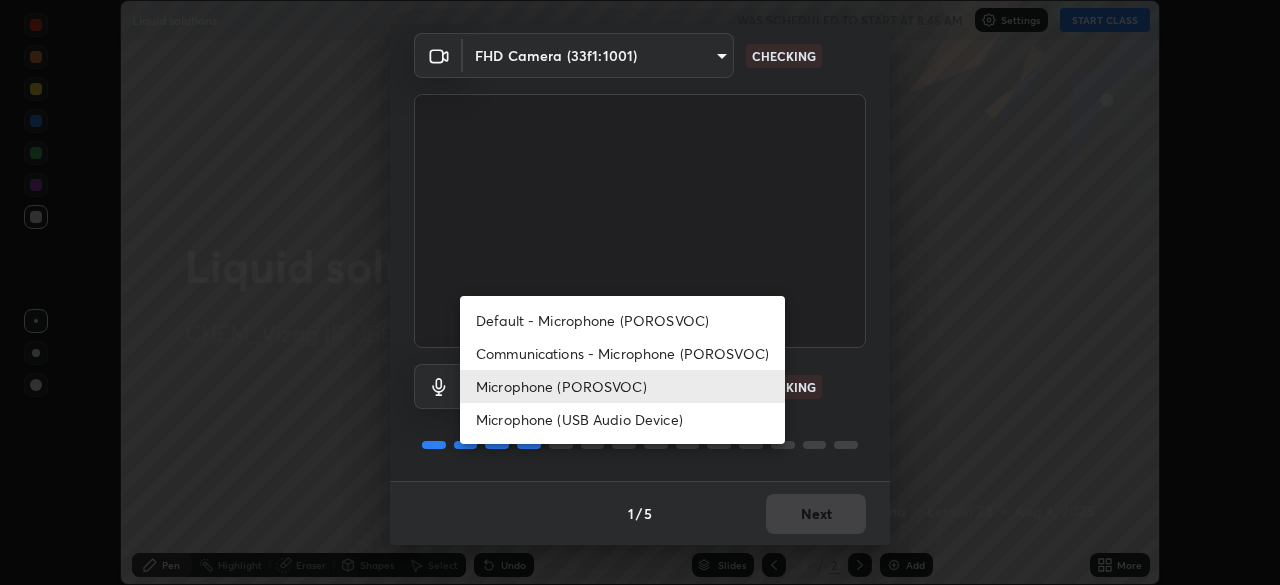 click on "Microphone (USB Audio Device)" at bounding box center (622, 419) 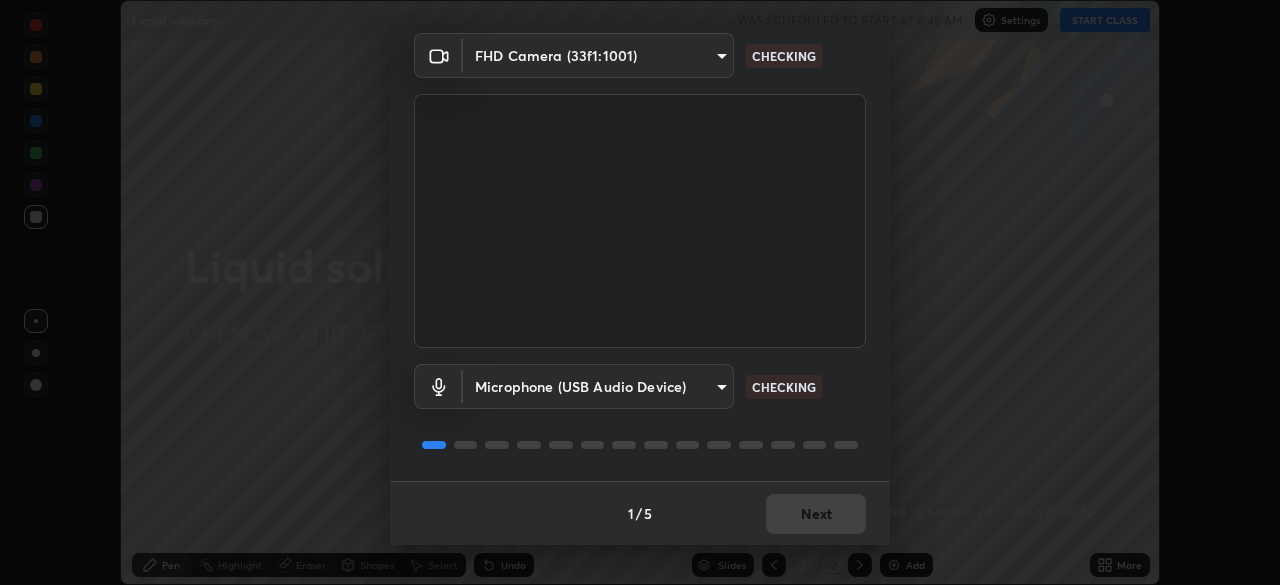 click on "Erase all Liquid solutions WAS SCHEDULED TO START AT  8:45 AM Settings START CLASS Setting up your live class Liquid solutions • L28 of CHEM_Vizag IIT JEE 2026 Conquer 1 [FIRST] [LAST] Pen Highlight Eraser Shapes Select Undo Slides 2 / 2 Add More Enable hand raising Enable raise hand to speak to learners. Once enabled, chat will be turned off temporarily. Enable x   No doubts shared Encourage your learners to ask a doubt for better clarity Report an issue Reason for reporting Buffering Chat not working Audio - Video sync issue Educator video quality low ​ Attach an image Report Media settings FHD Camera (33f1:1001) [HASH] CHECKING Microphone (USB Audio Device) [HASH] CHECKING 1 / 5 Next" at bounding box center (640, 292) 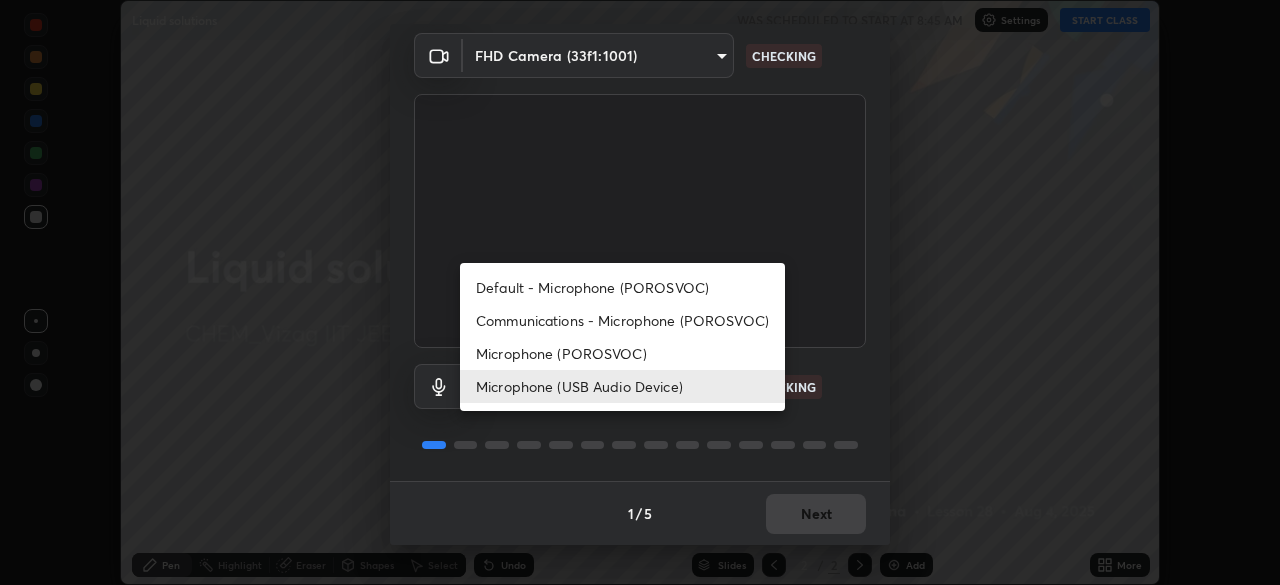 click on "Microphone (POROSVOC)" at bounding box center (622, 353) 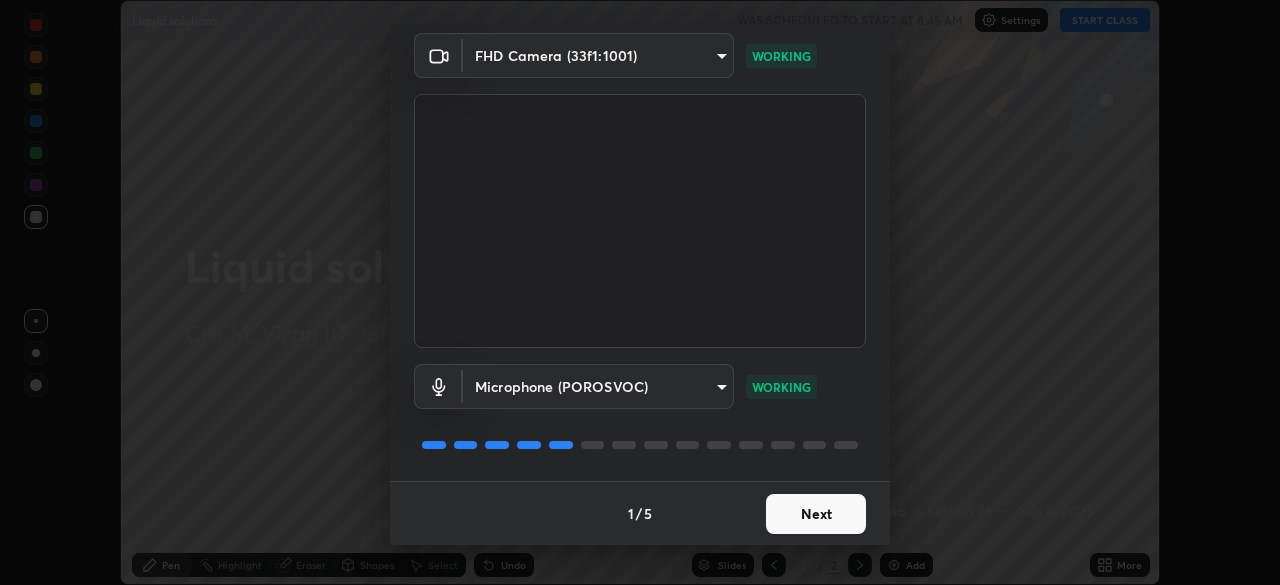 click on "Next" at bounding box center [816, 514] 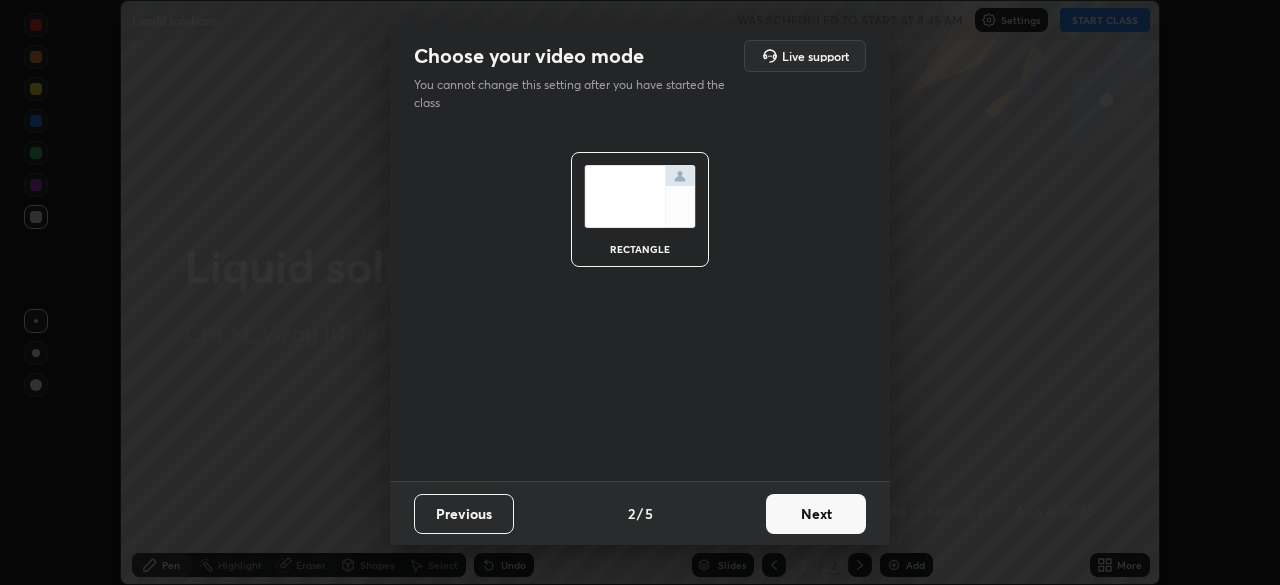 scroll, scrollTop: 0, scrollLeft: 0, axis: both 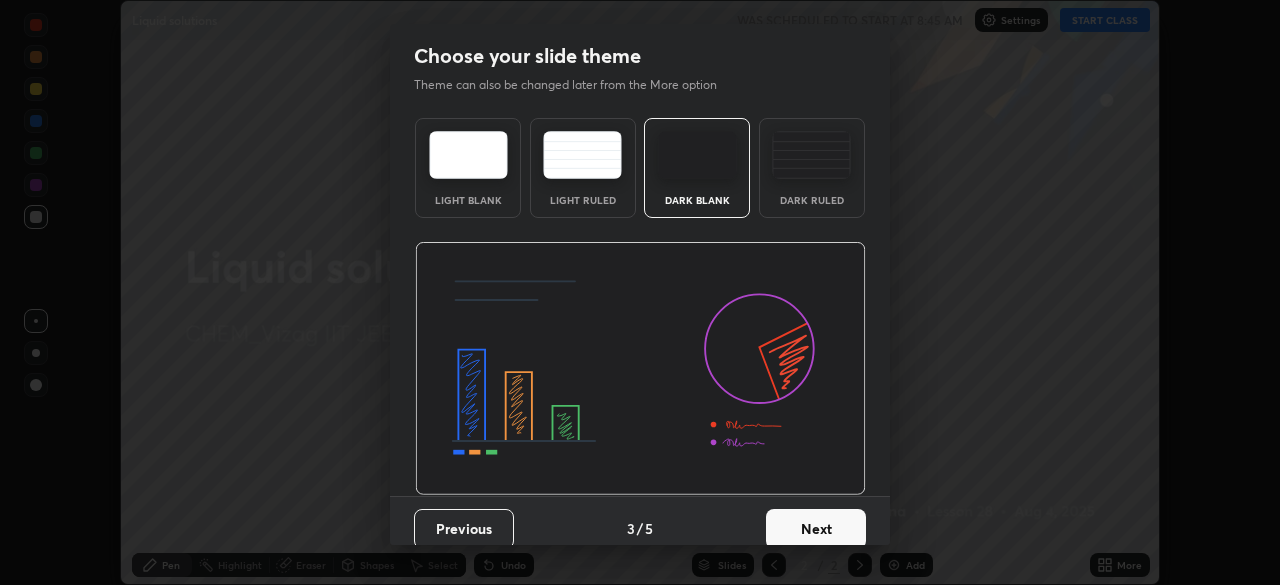 click on "Next" at bounding box center [816, 529] 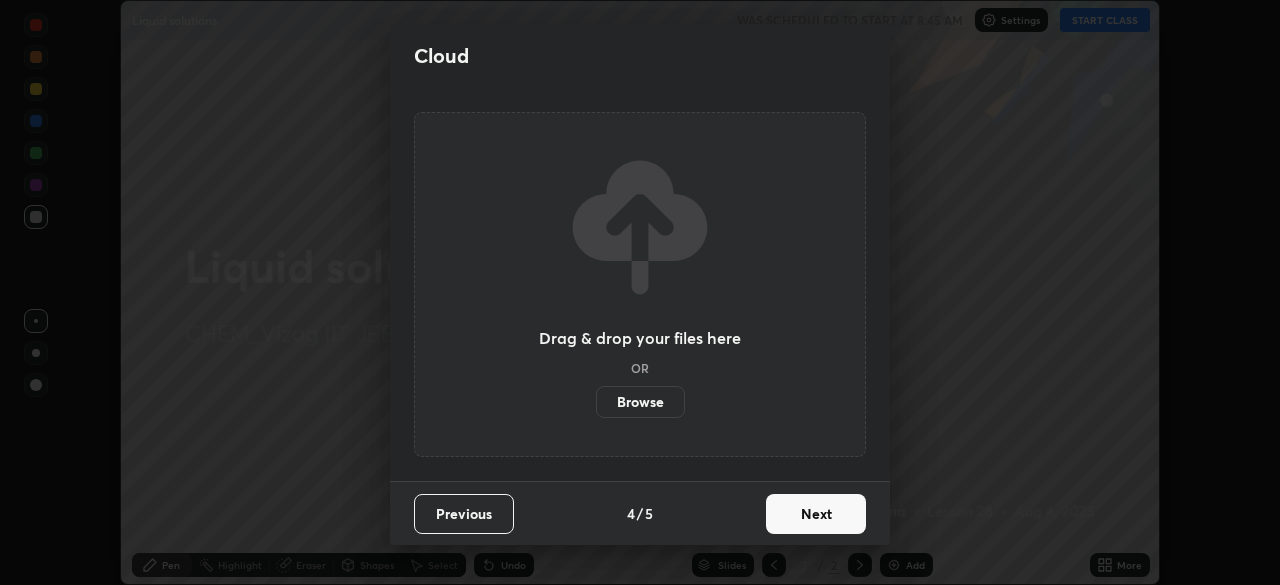 click on "Next" at bounding box center [816, 514] 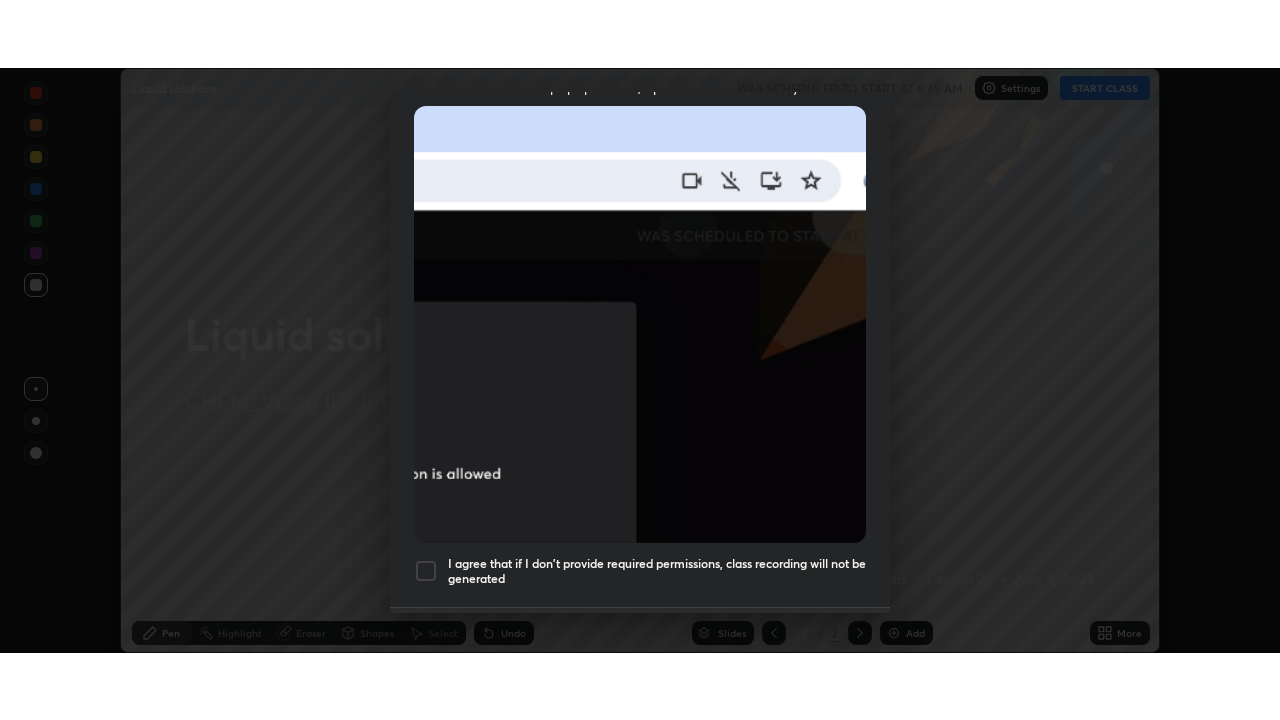 scroll, scrollTop: 479, scrollLeft: 0, axis: vertical 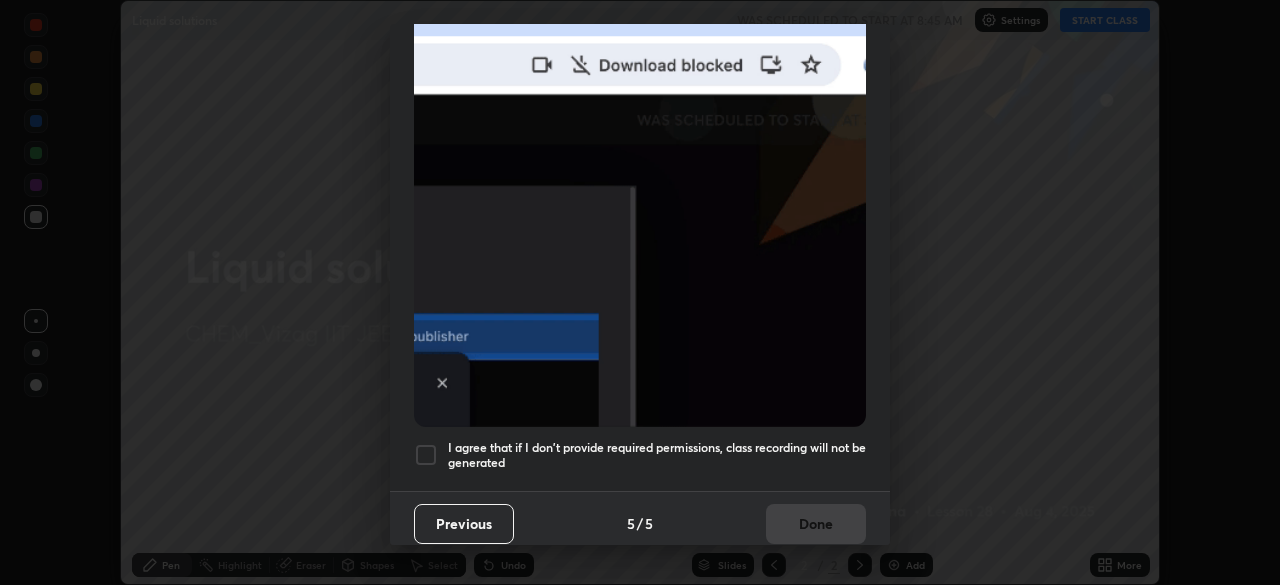 click on "I agree that if I don't provide required permissions, class recording will not be generated" at bounding box center (657, 455) 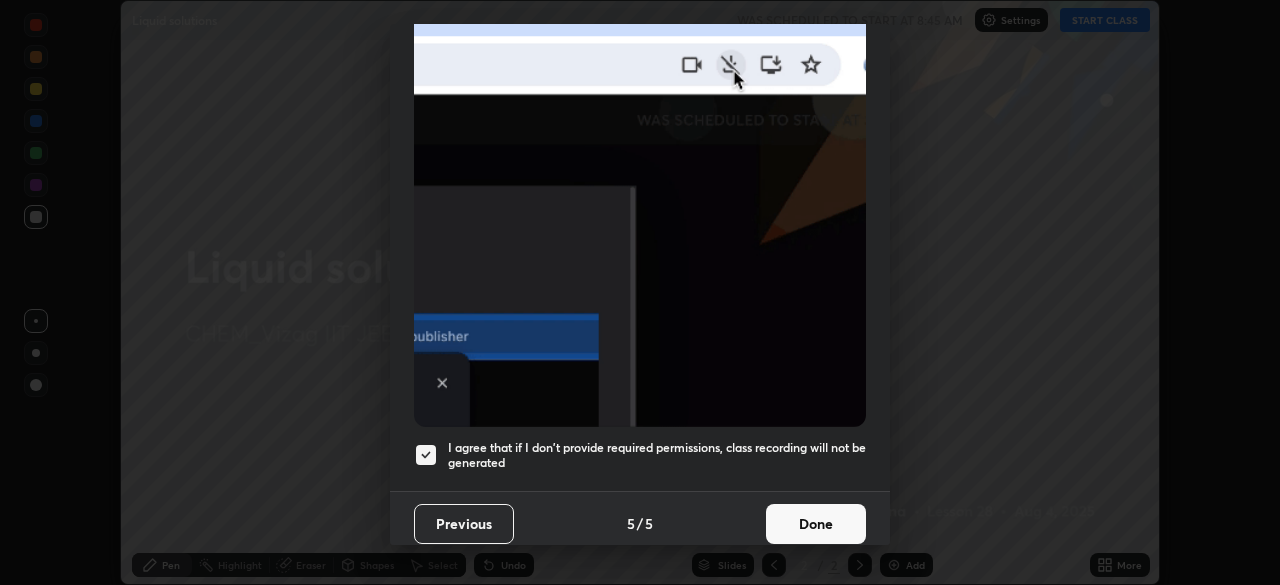 click on "Done" at bounding box center (816, 524) 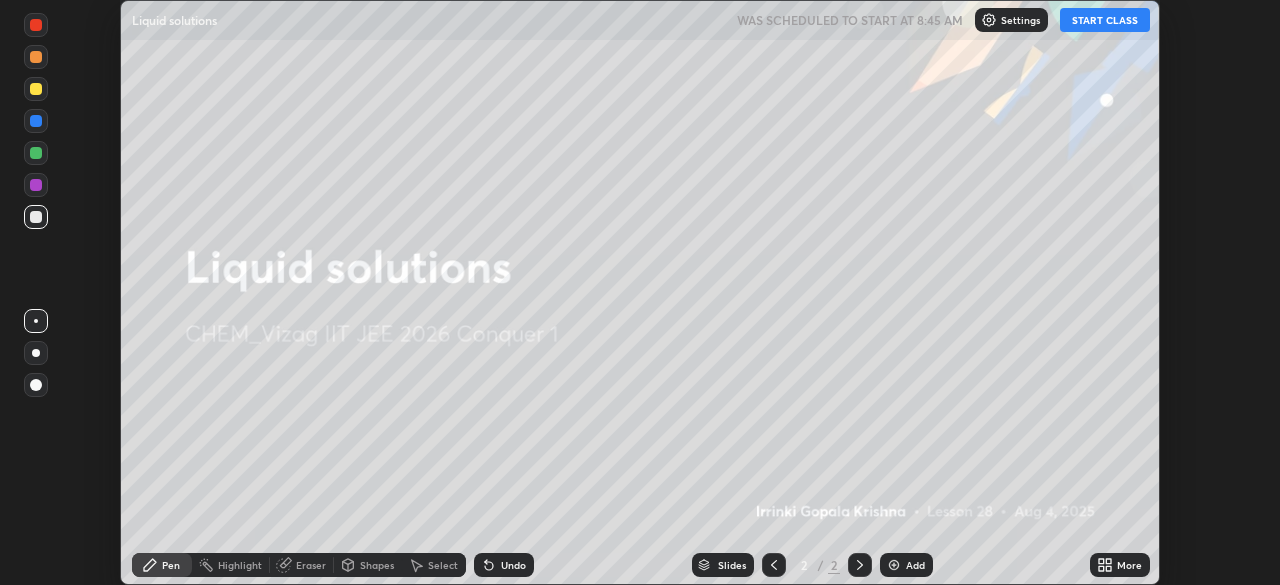 click on "Add" at bounding box center (915, 565) 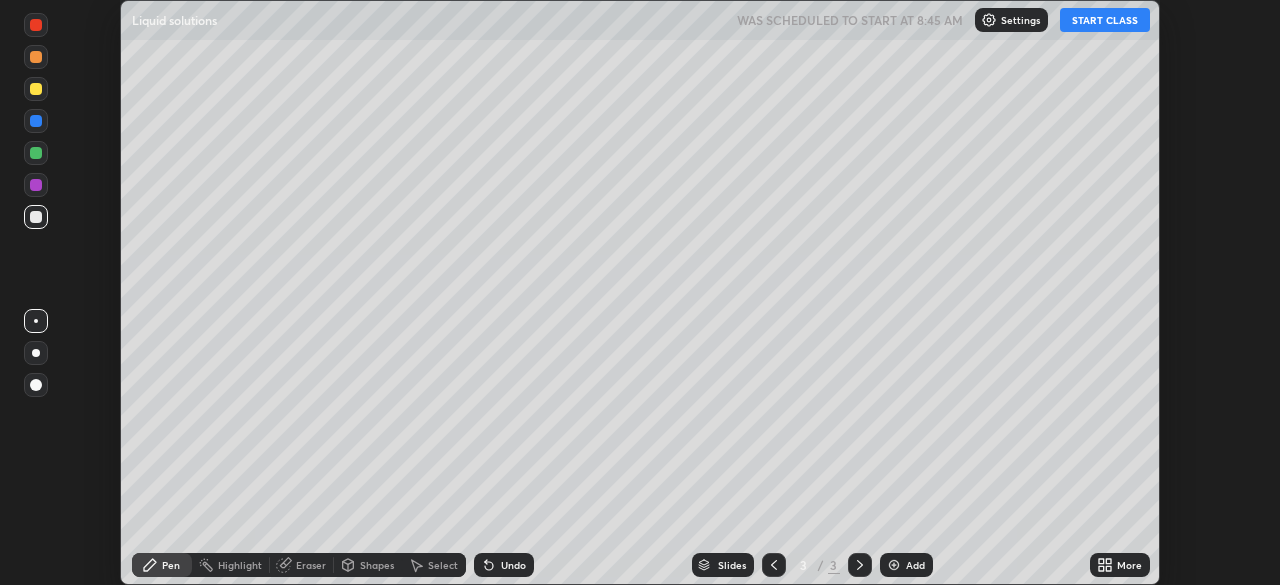 click 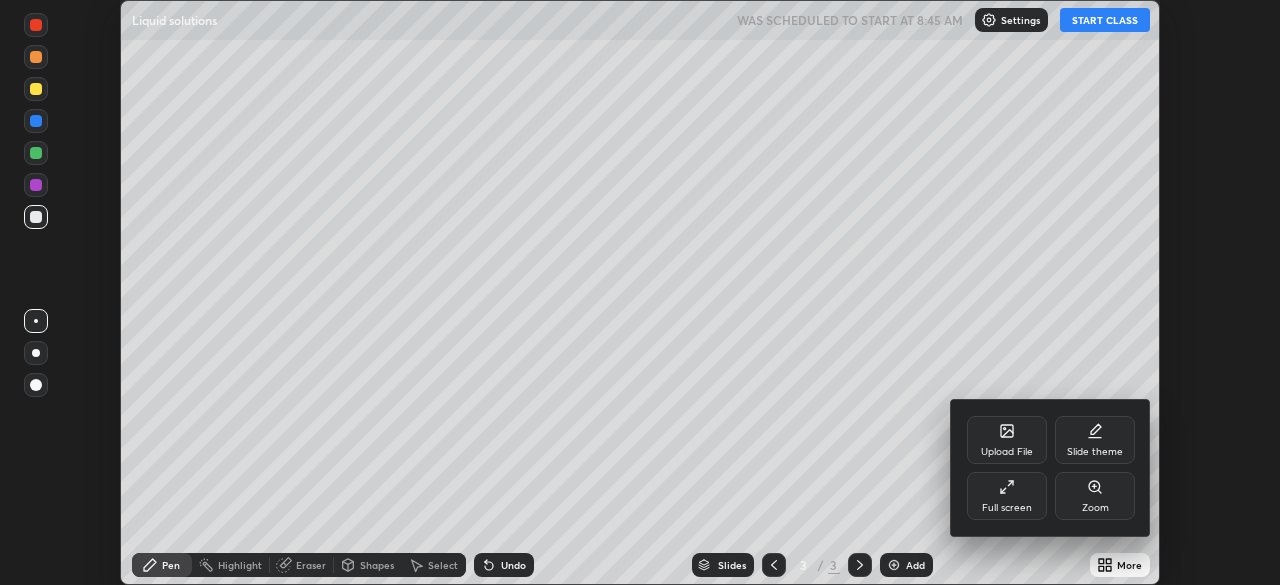 click on "Full screen" at bounding box center (1007, 508) 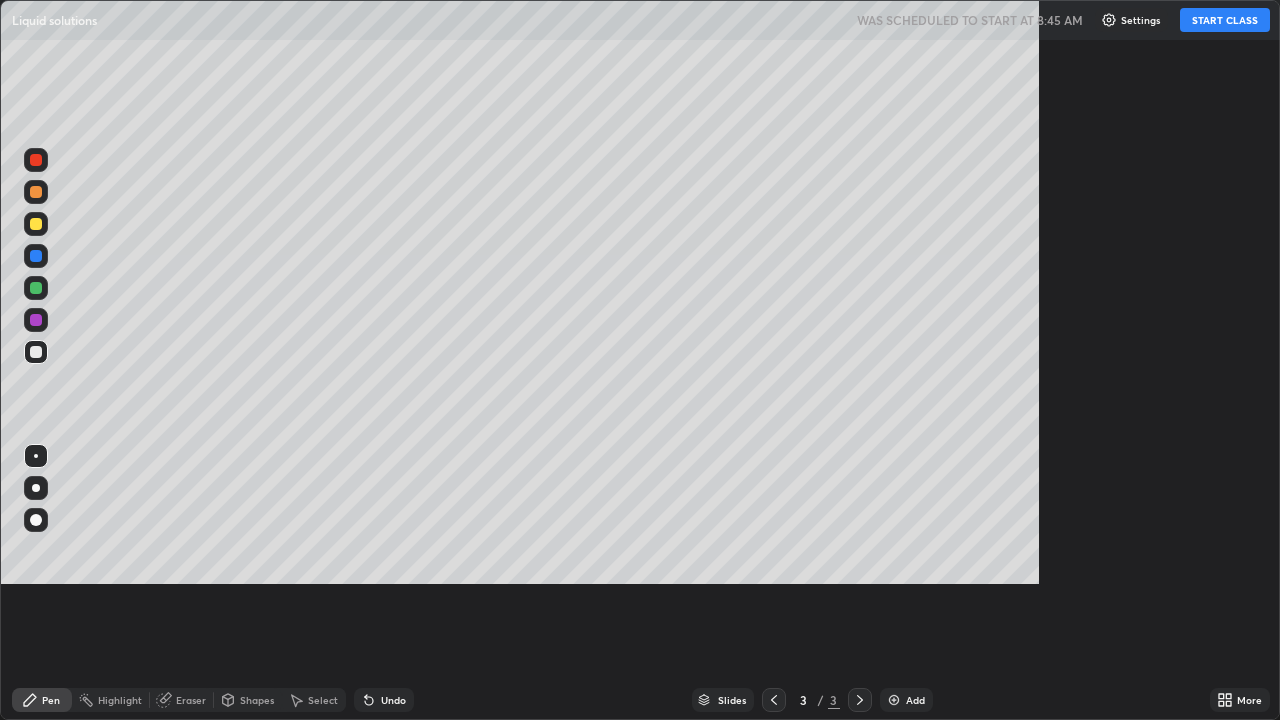 scroll, scrollTop: 99280, scrollLeft: 98720, axis: both 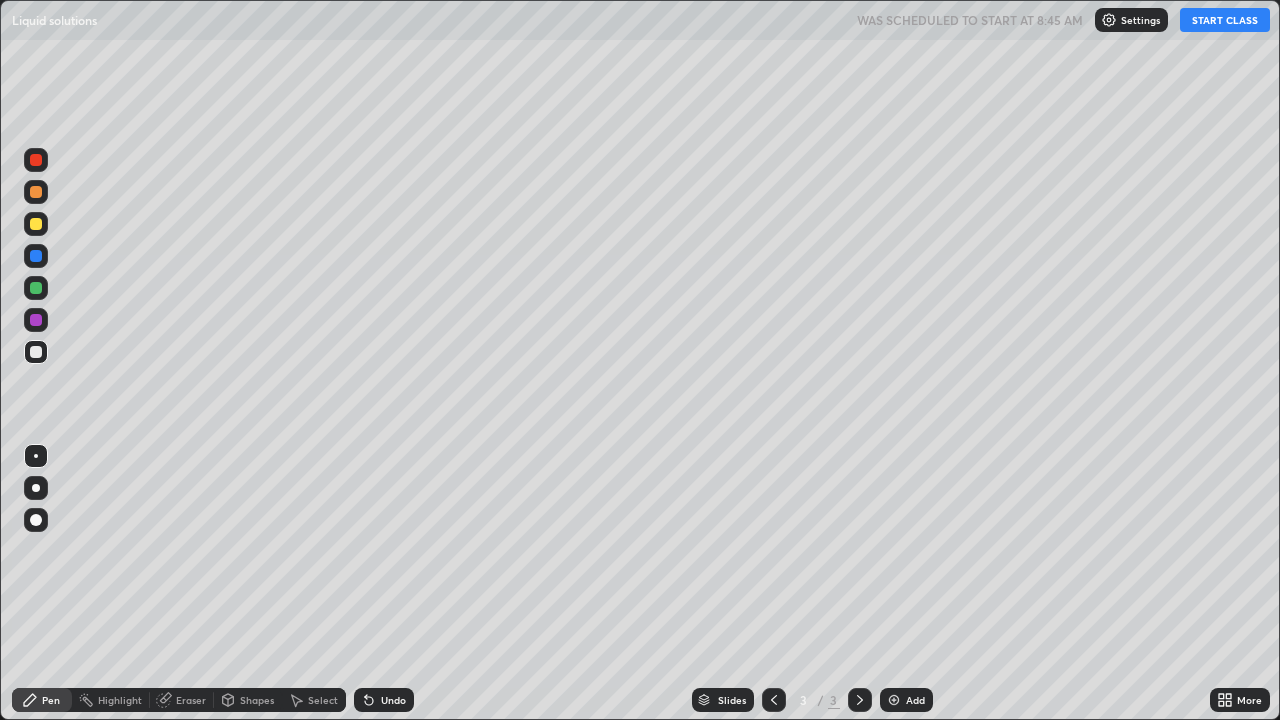 click on "START CLASS" at bounding box center (1225, 20) 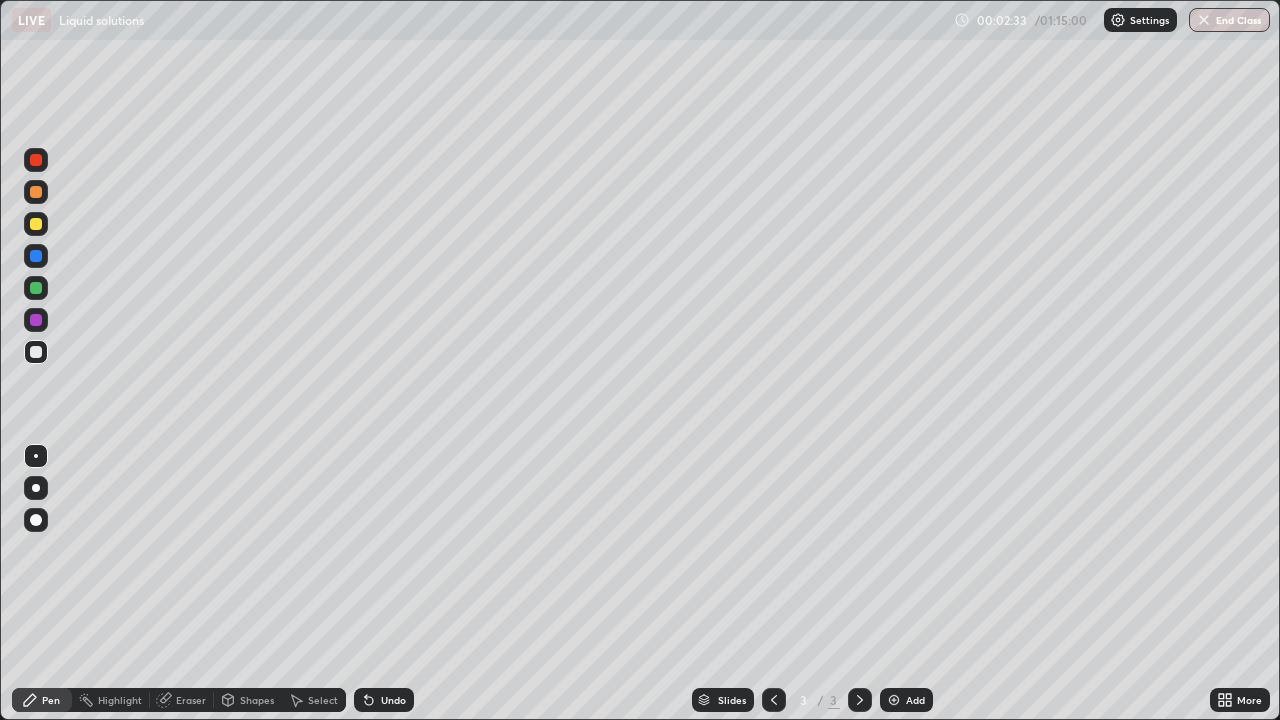 click at bounding box center [36, 224] 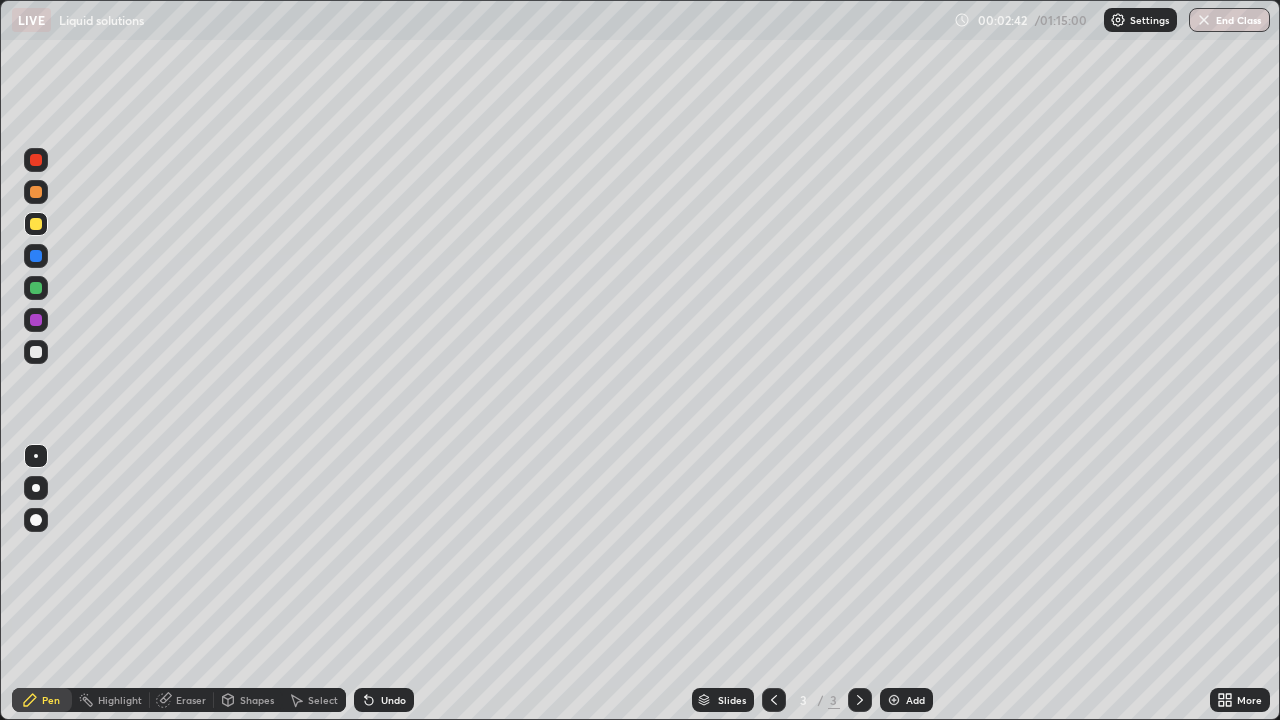 click at bounding box center (36, 520) 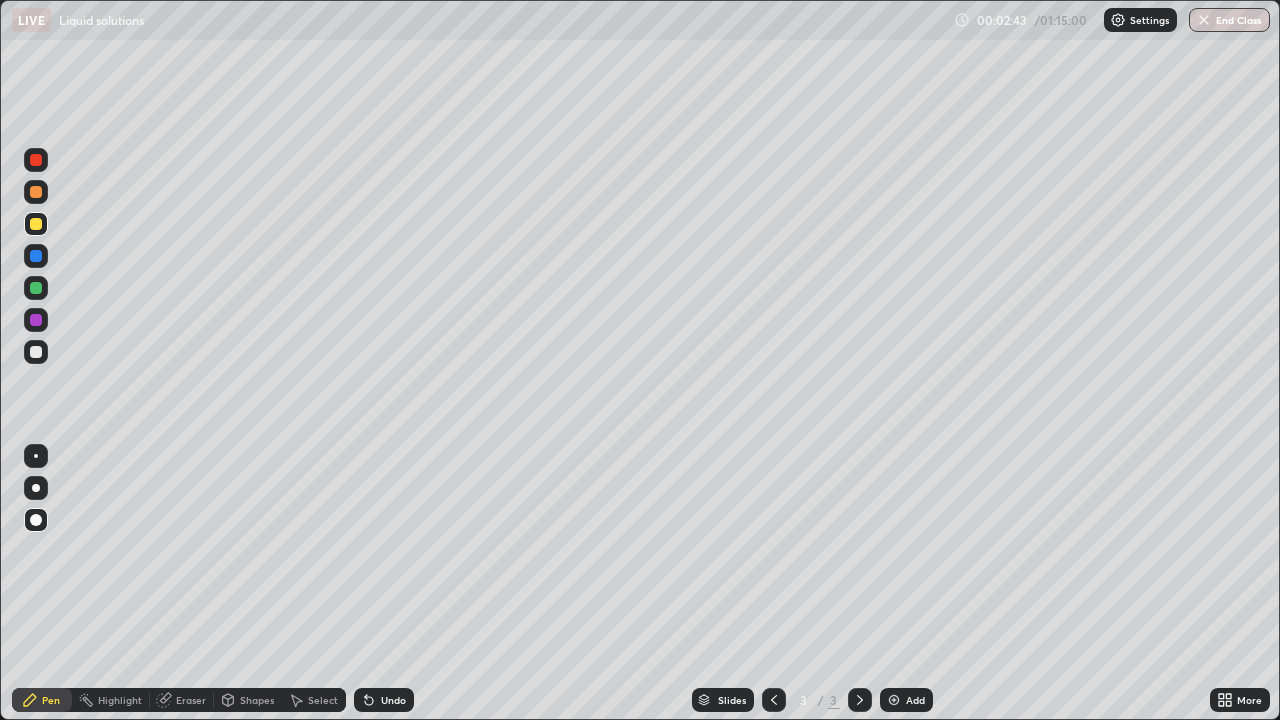 click at bounding box center (36, 352) 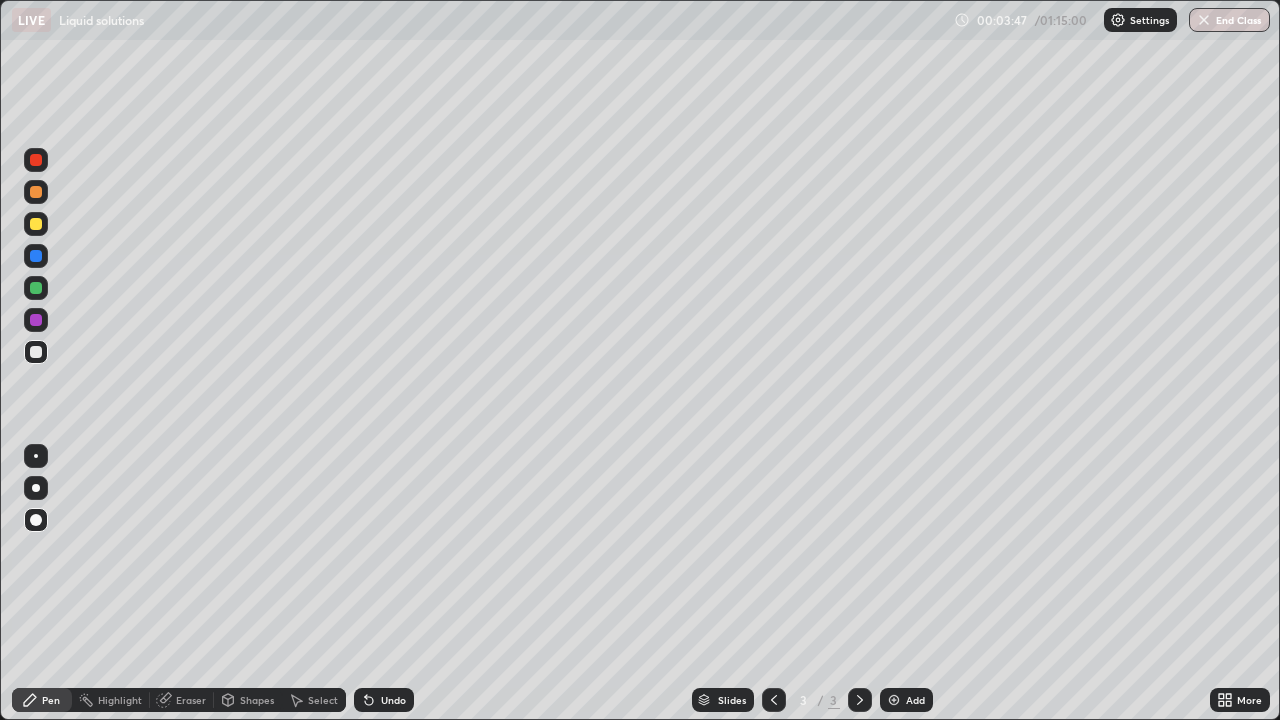 click at bounding box center (36, 192) 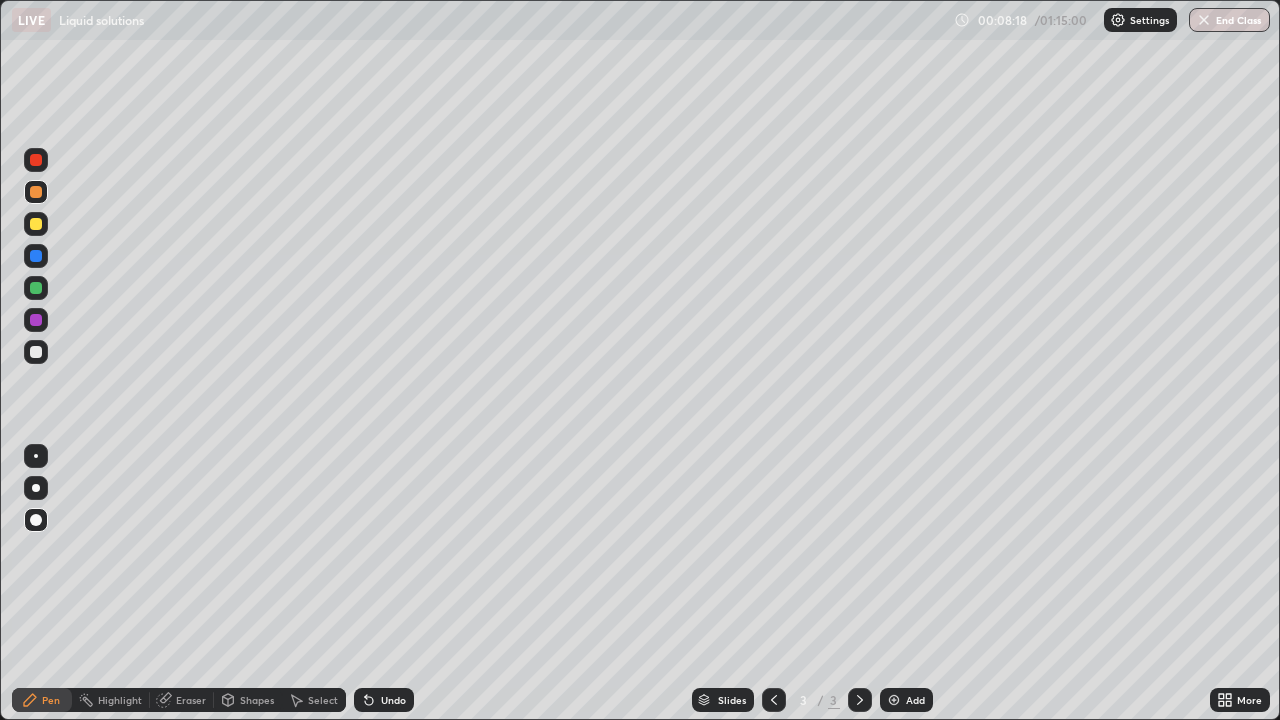 click at bounding box center [894, 700] 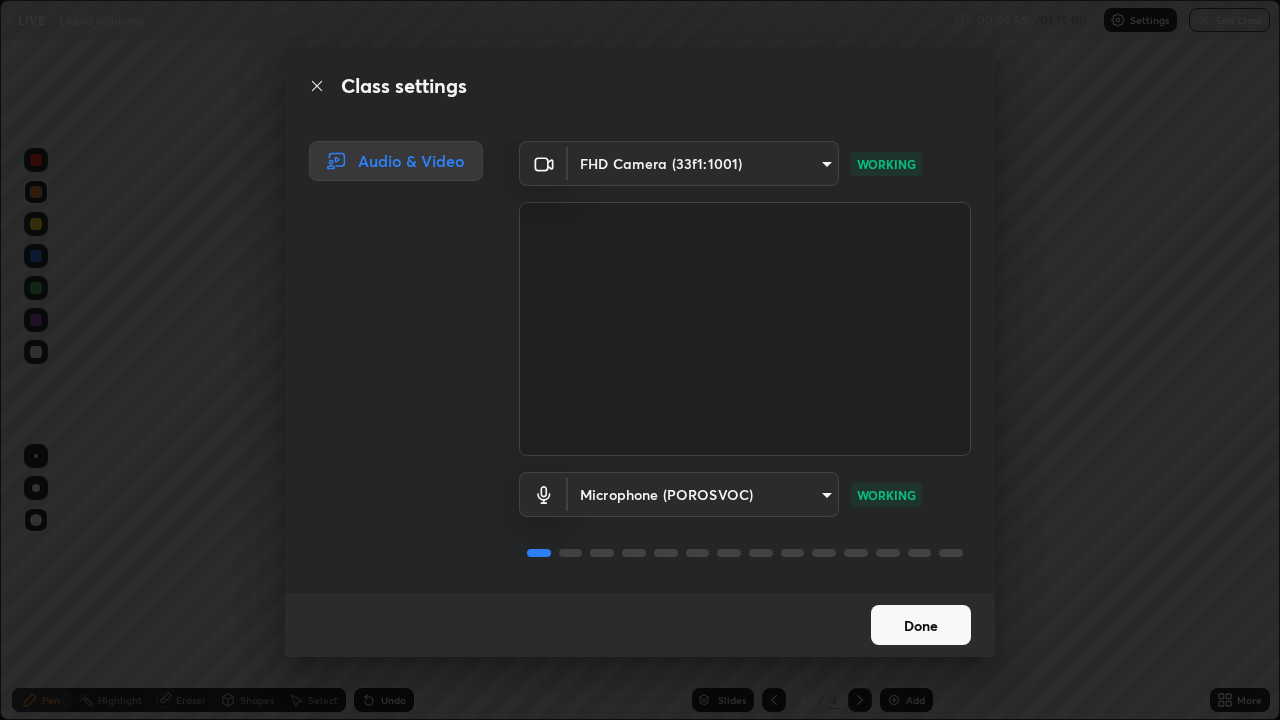 click on "Done" at bounding box center (921, 625) 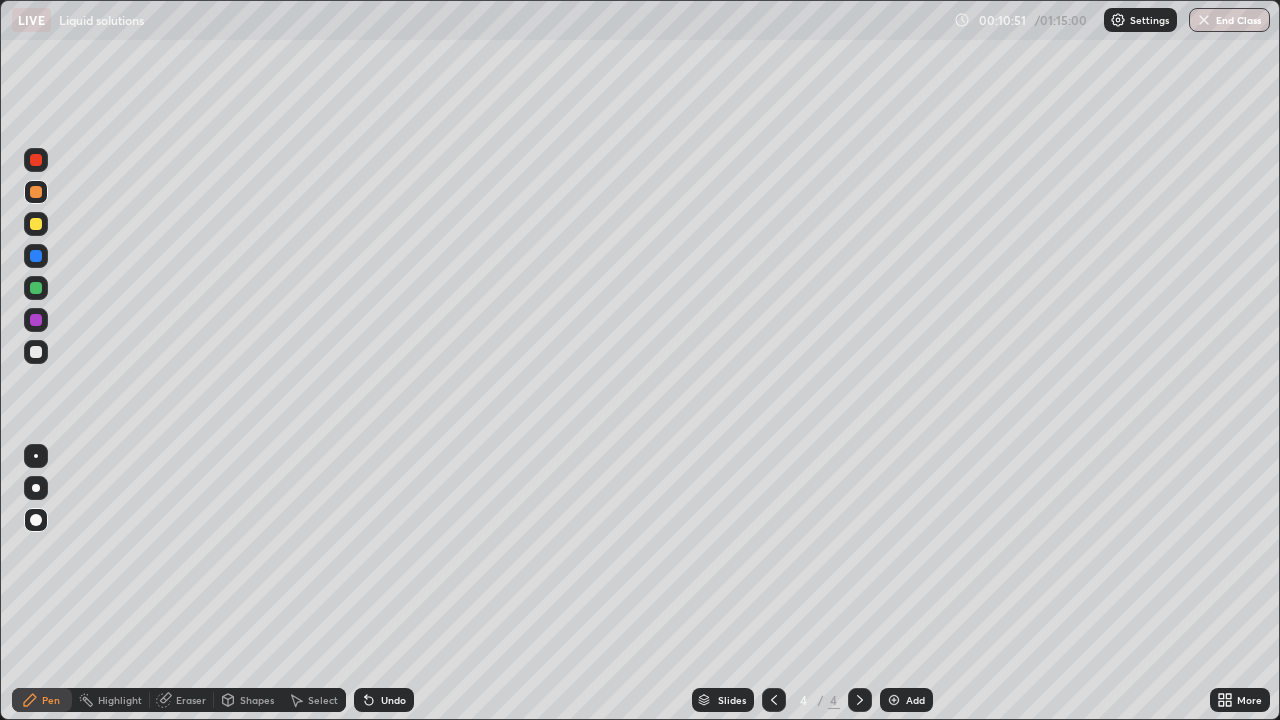 click at bounding box center (36, 352) 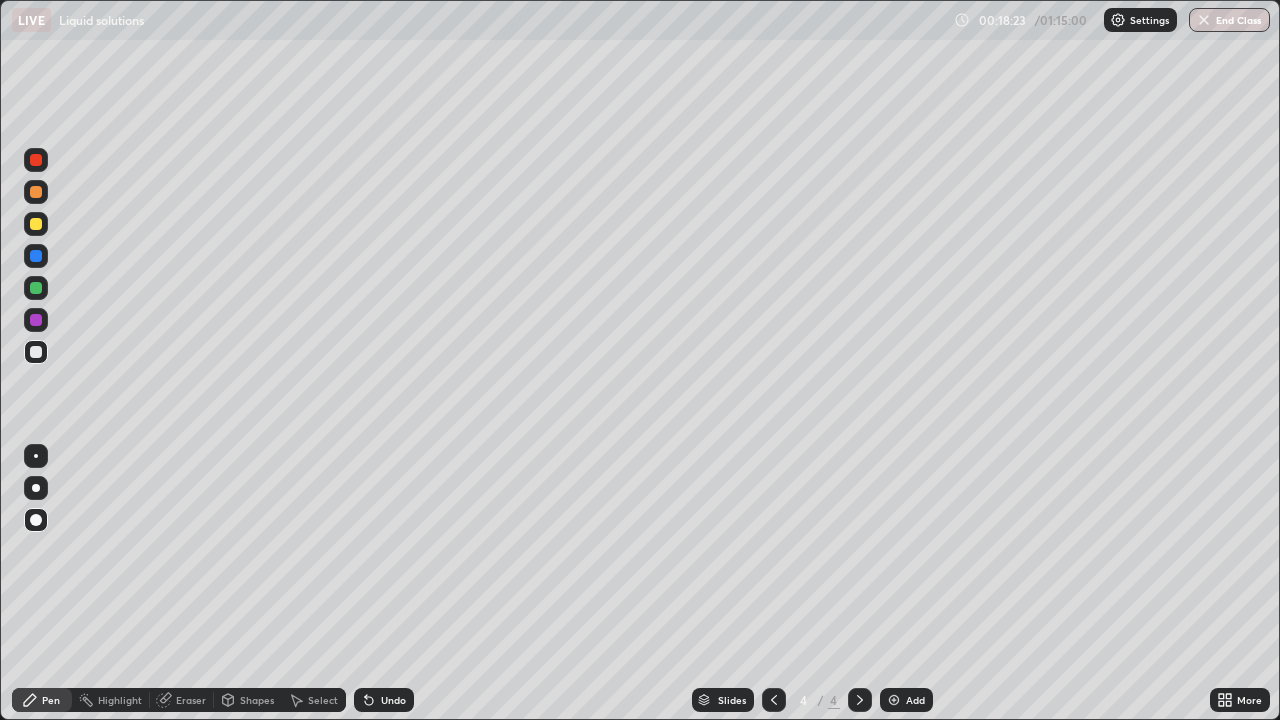 click on "Undo" at bounding box center [393, 700] 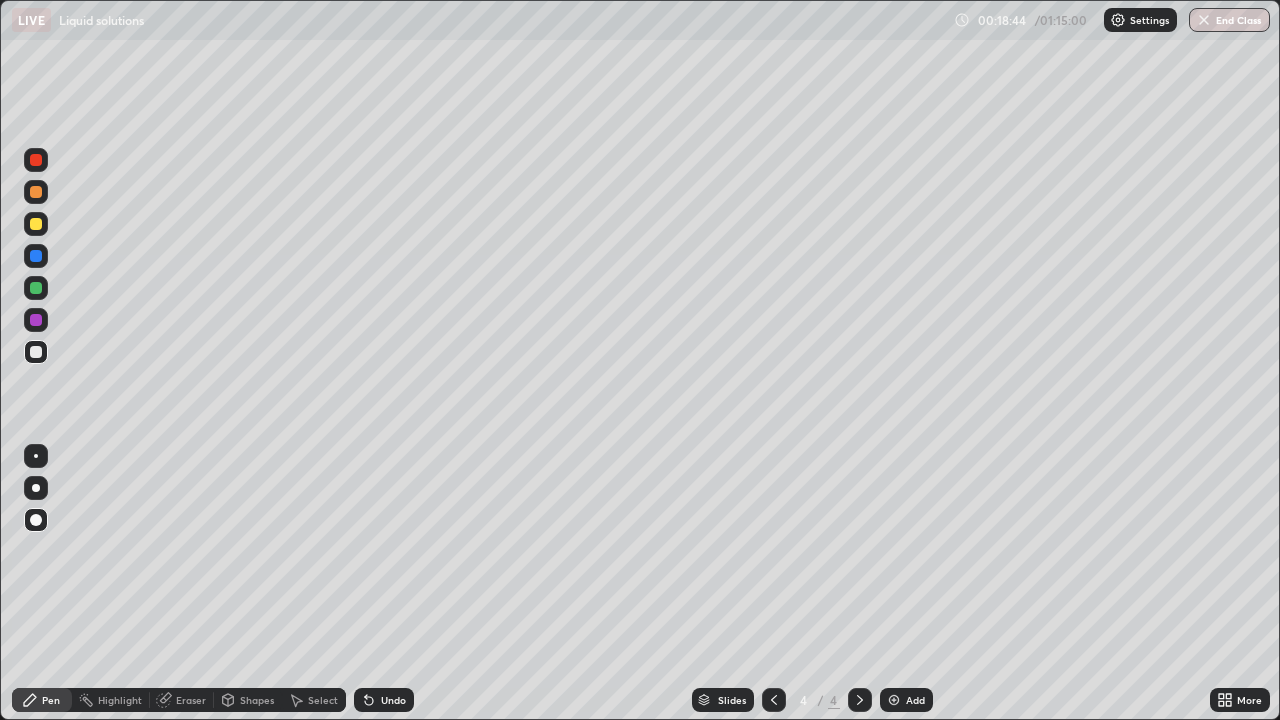click on "Undo" at bounding box center [393, 700] 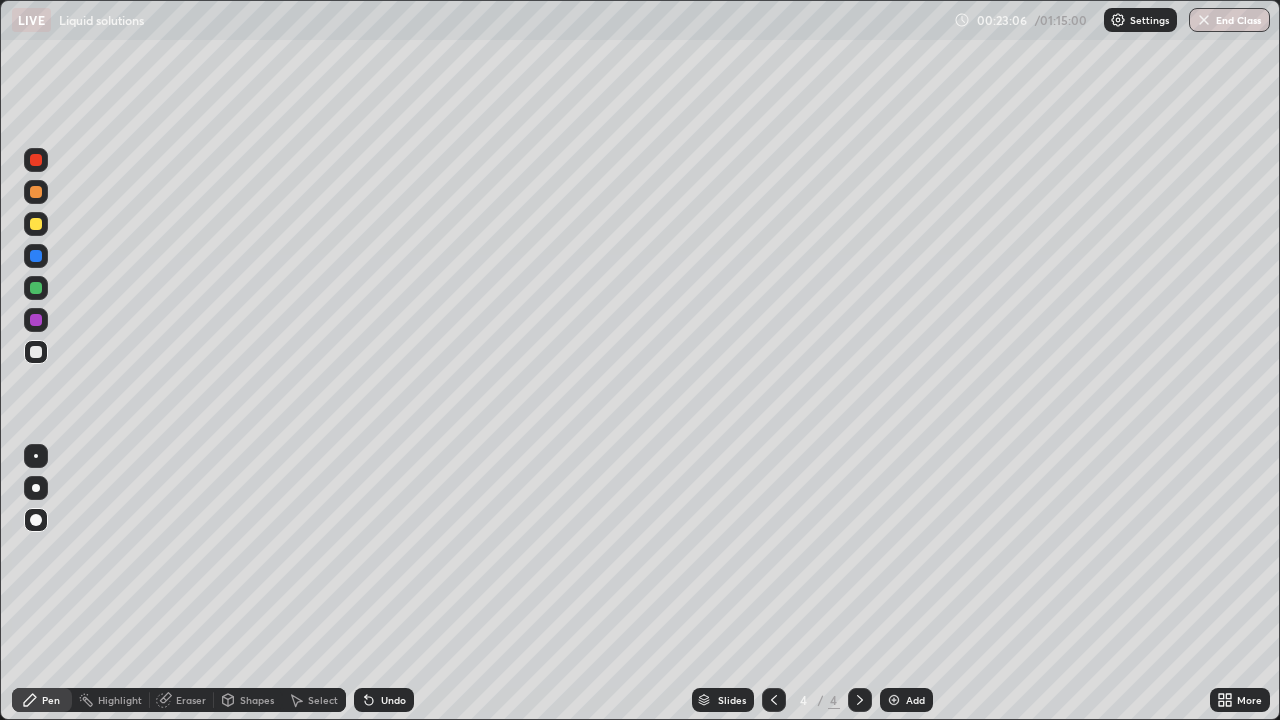 click at bounding box center [894, 700] 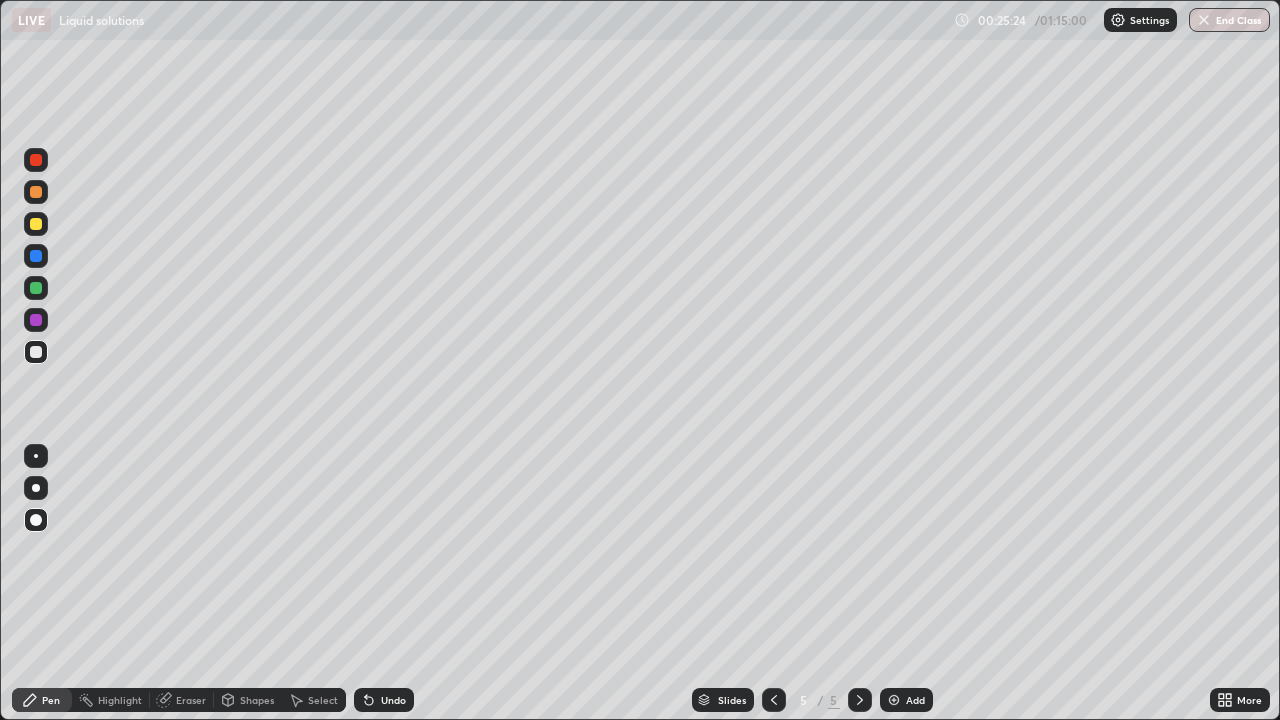 click at bounding box center [894, 700] 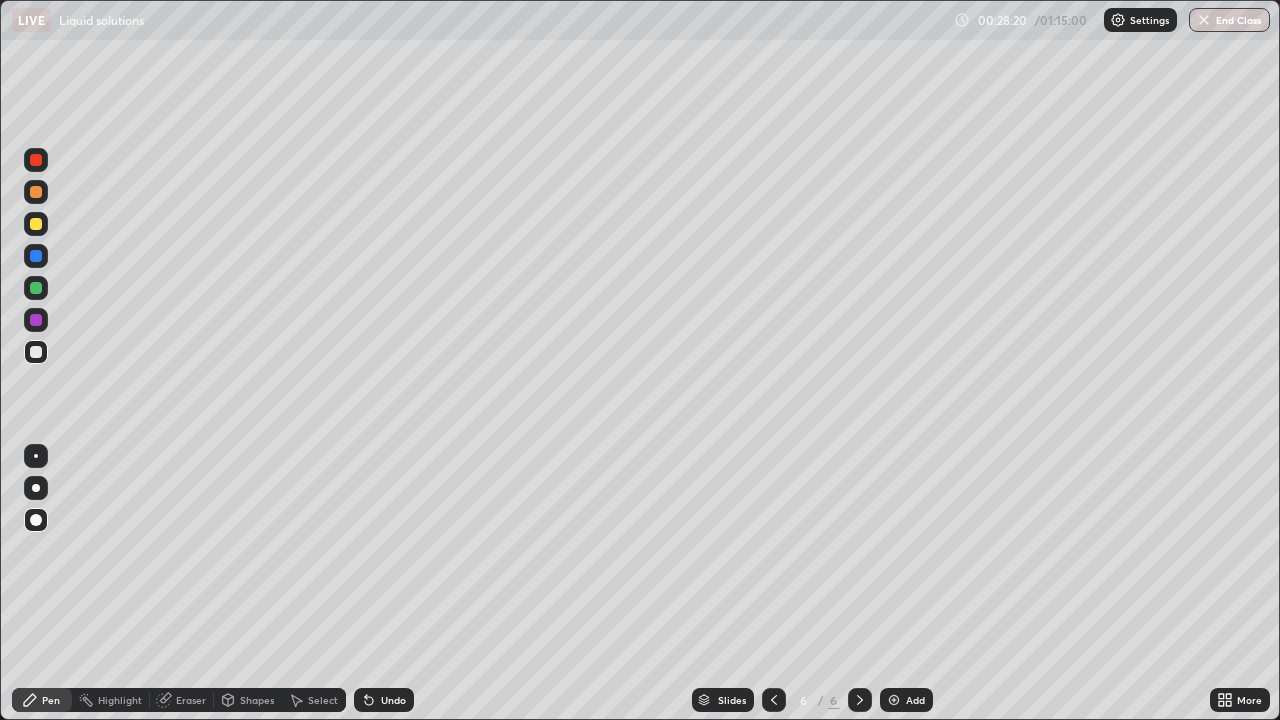 click on "Add" at bounding box center [906, 700] 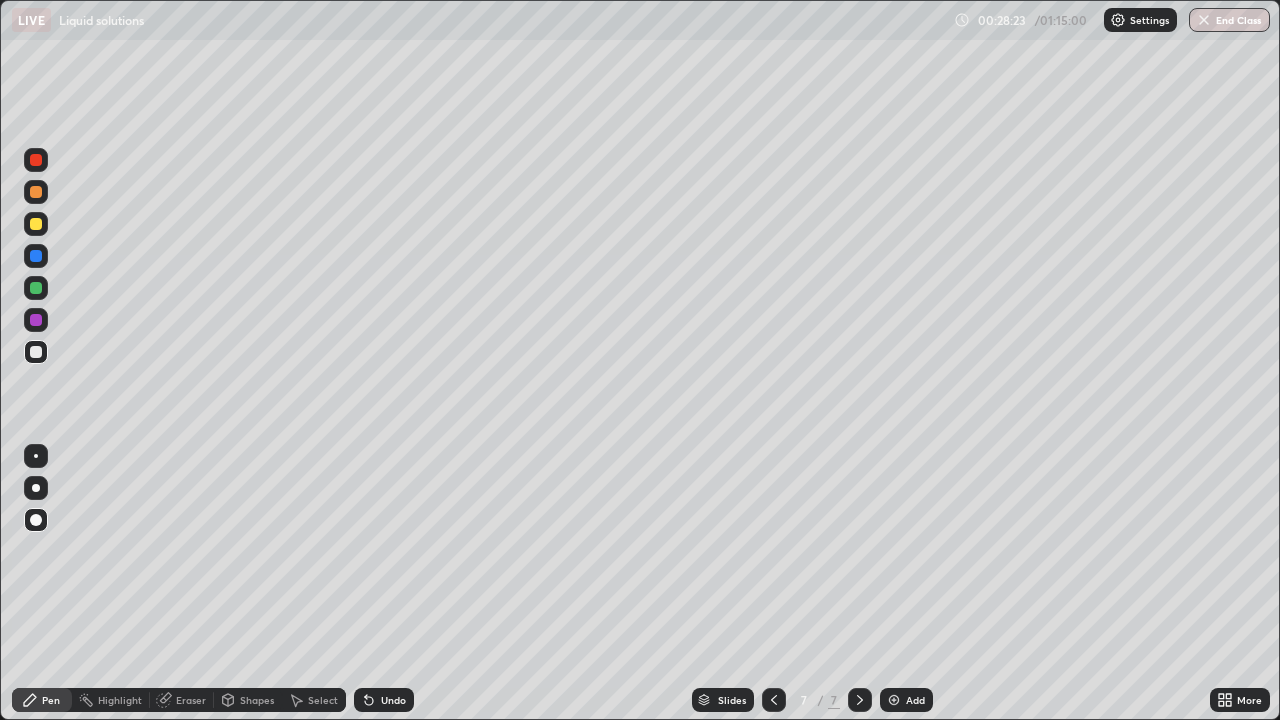 click at bounding box center [36, 224] 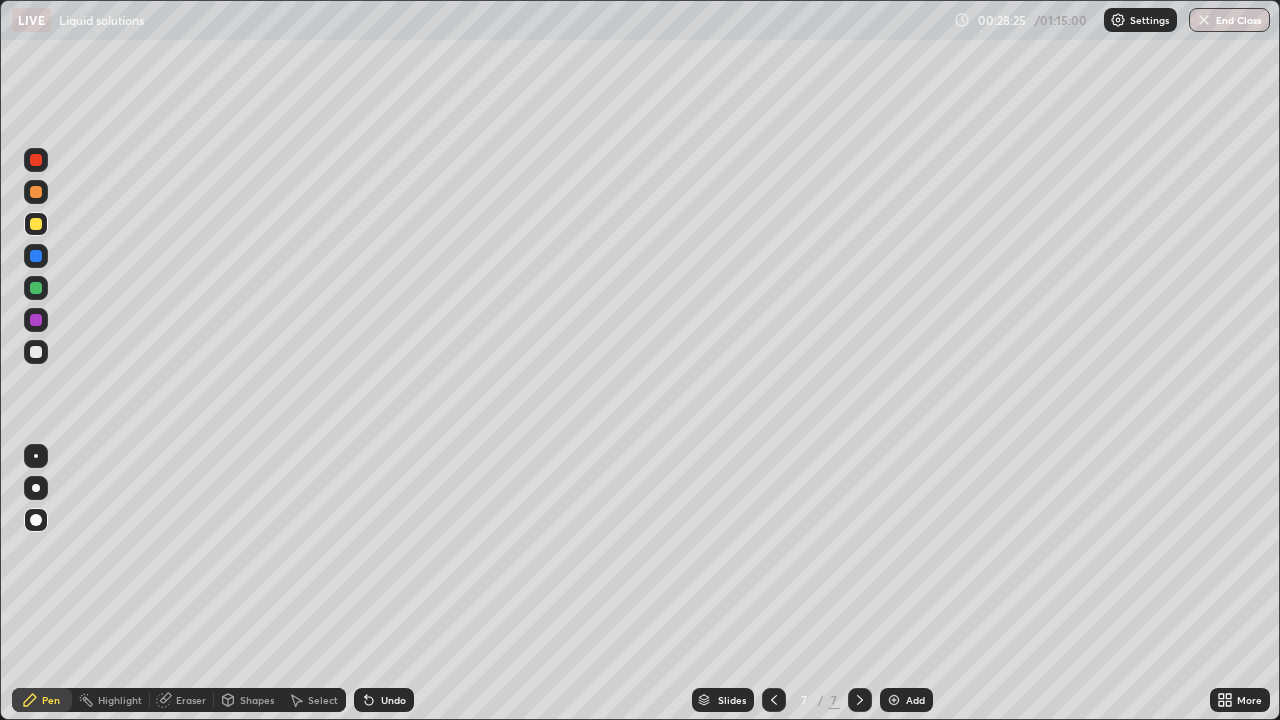 click on "Undo" at bounding box center (393, 700) 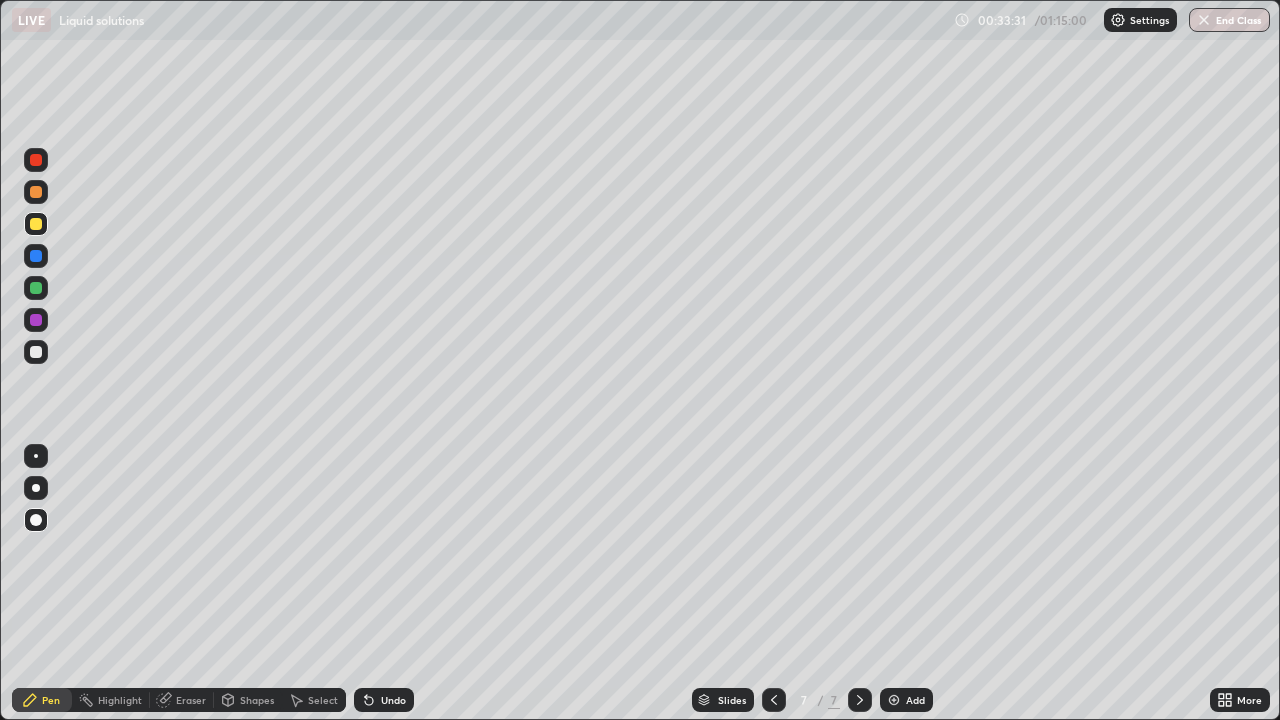 click on "Undo" at bounding box center (384, 700) 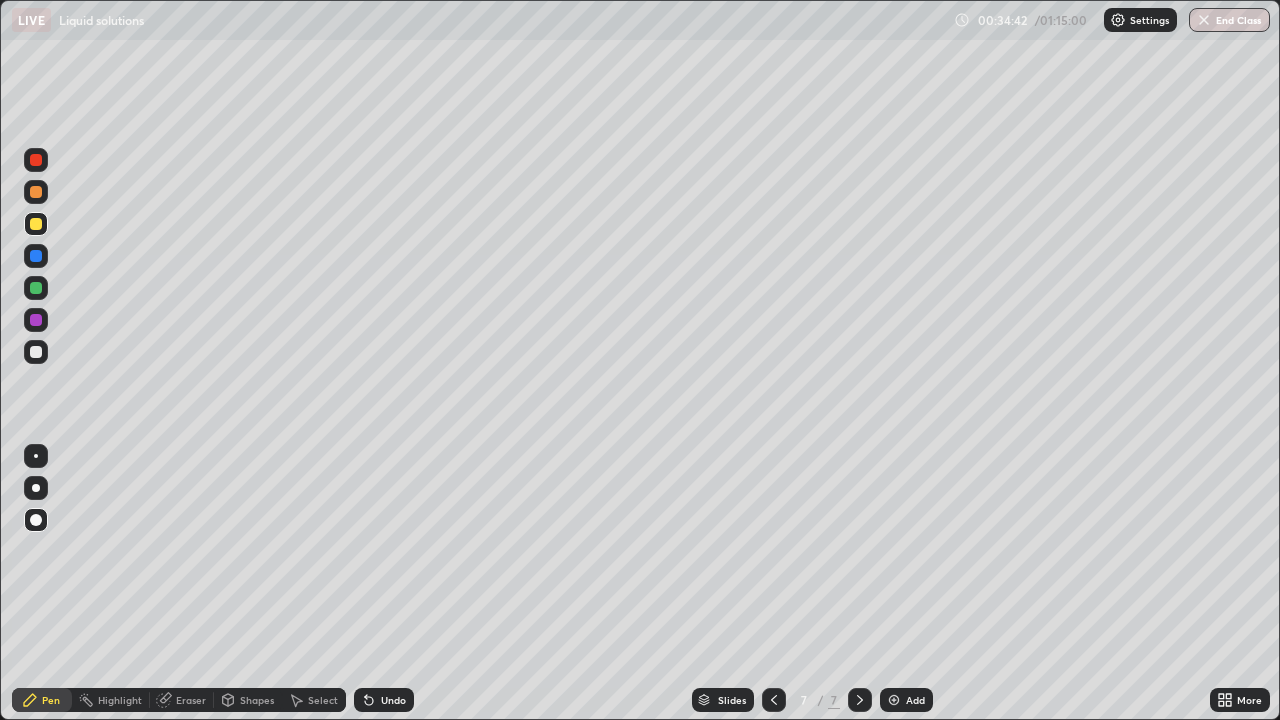 click on "Undo" at bounding box center [393, 700] 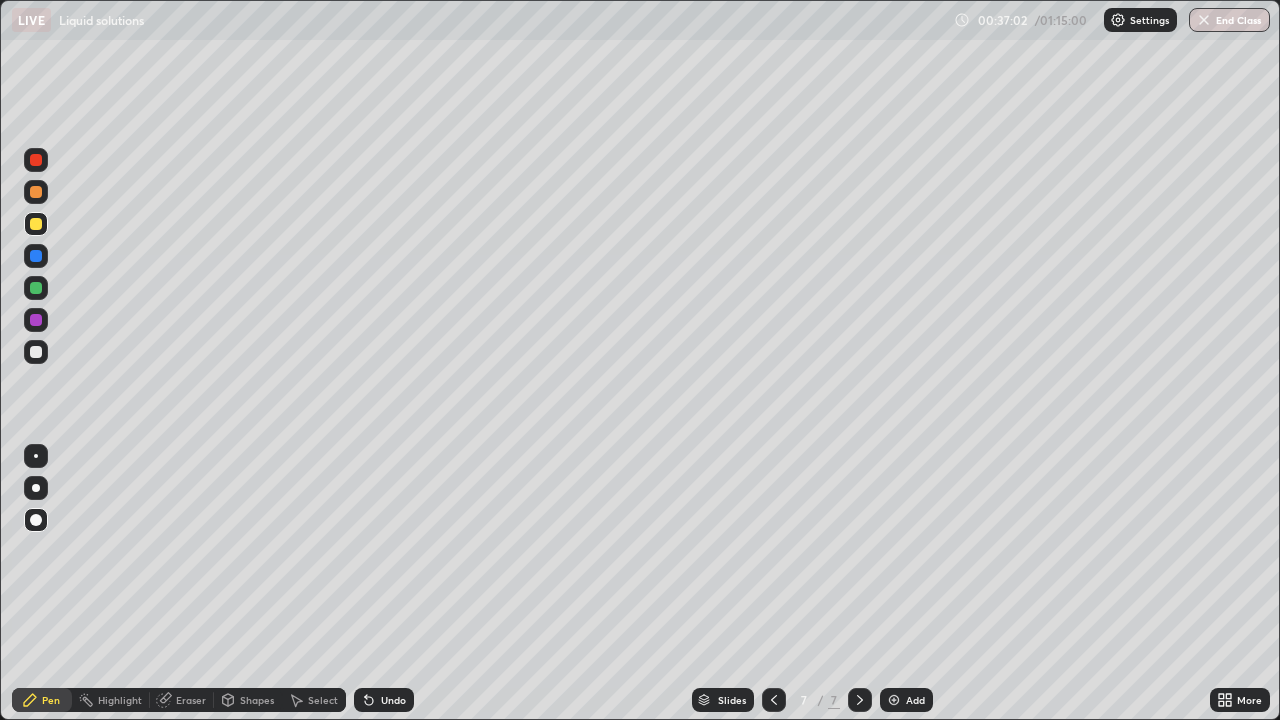 click on "Add" at bounding box center (906, 700) 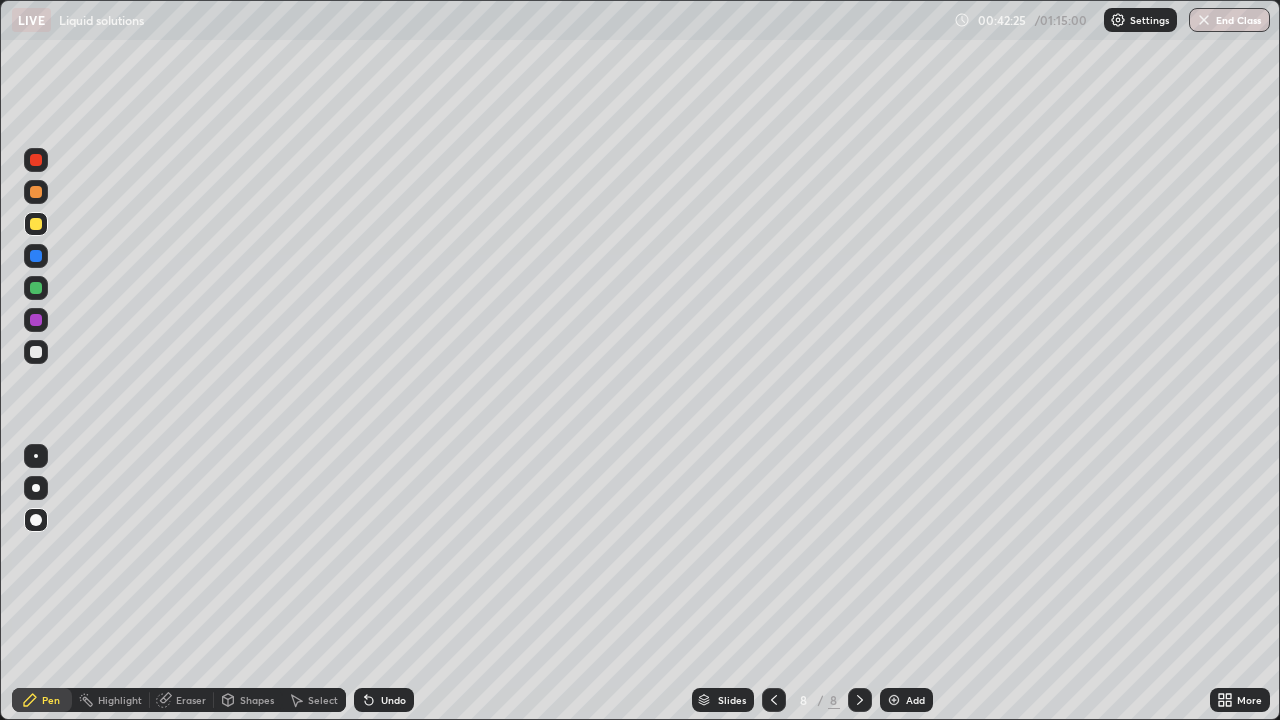 click at bounding box center [894, 700] 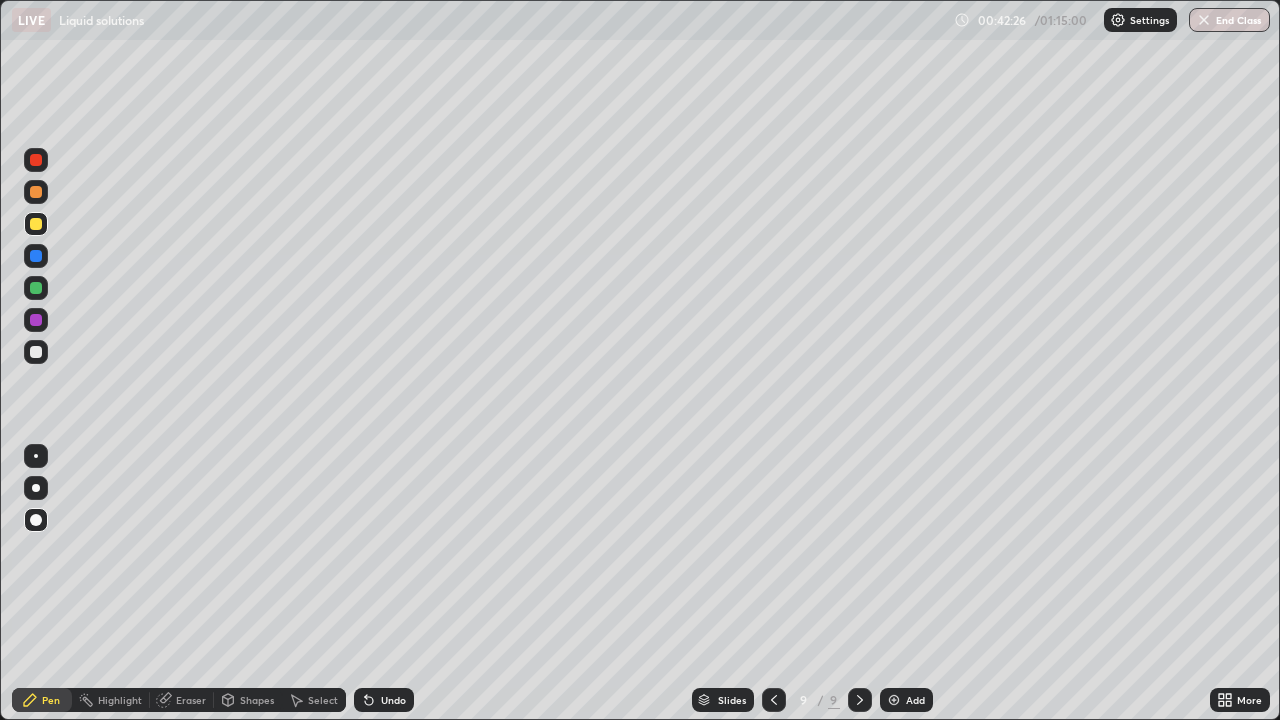 click at bounding box center [36, 352] 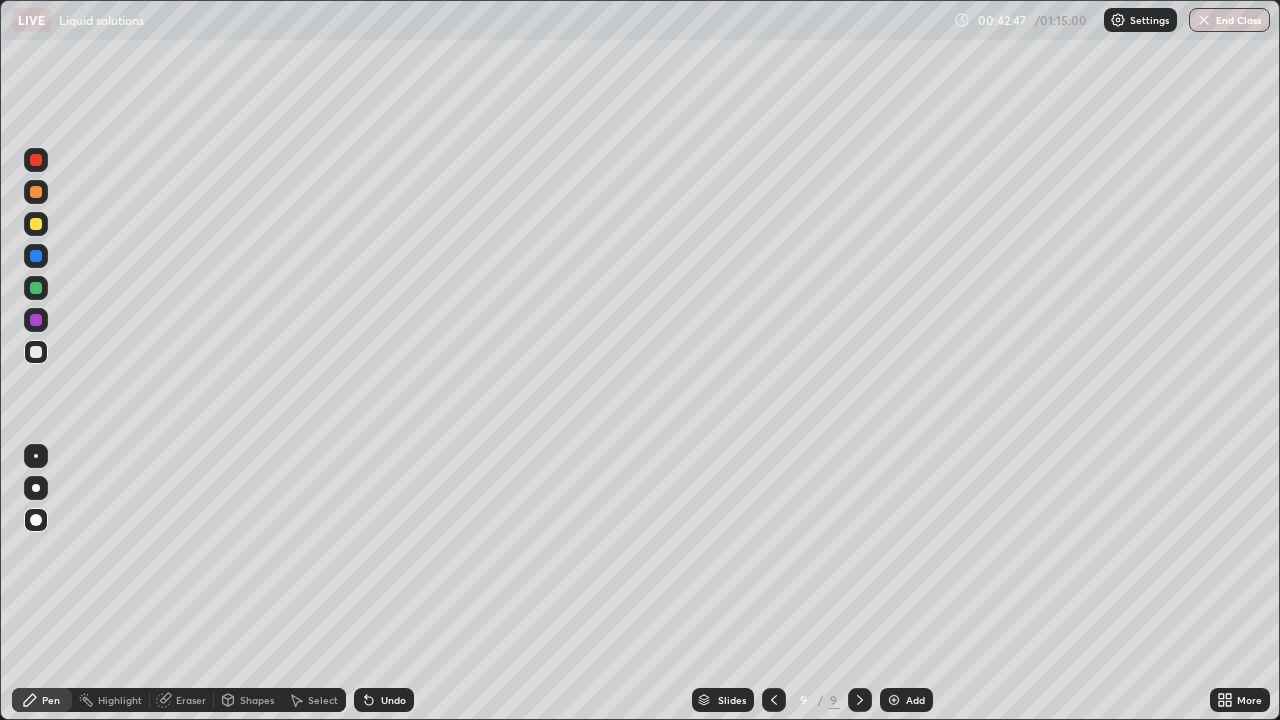click at bounding box center [36, 192] 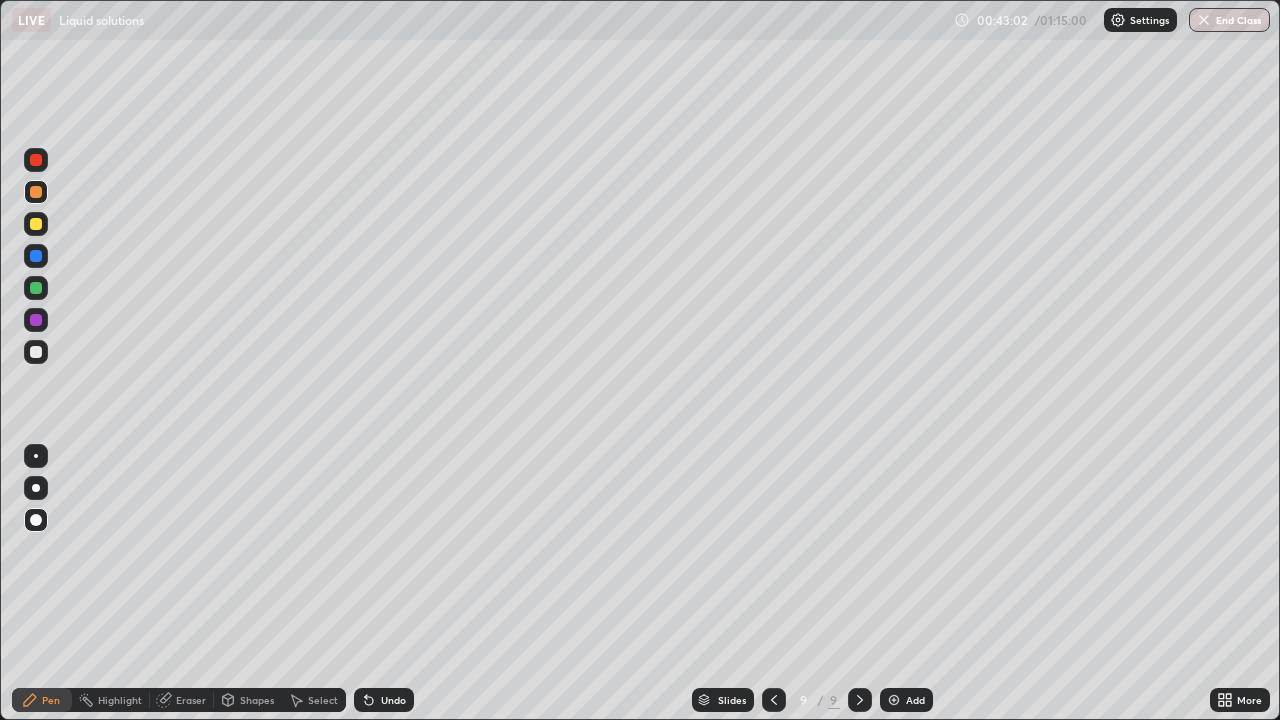 click at bounding box center (36, 352) 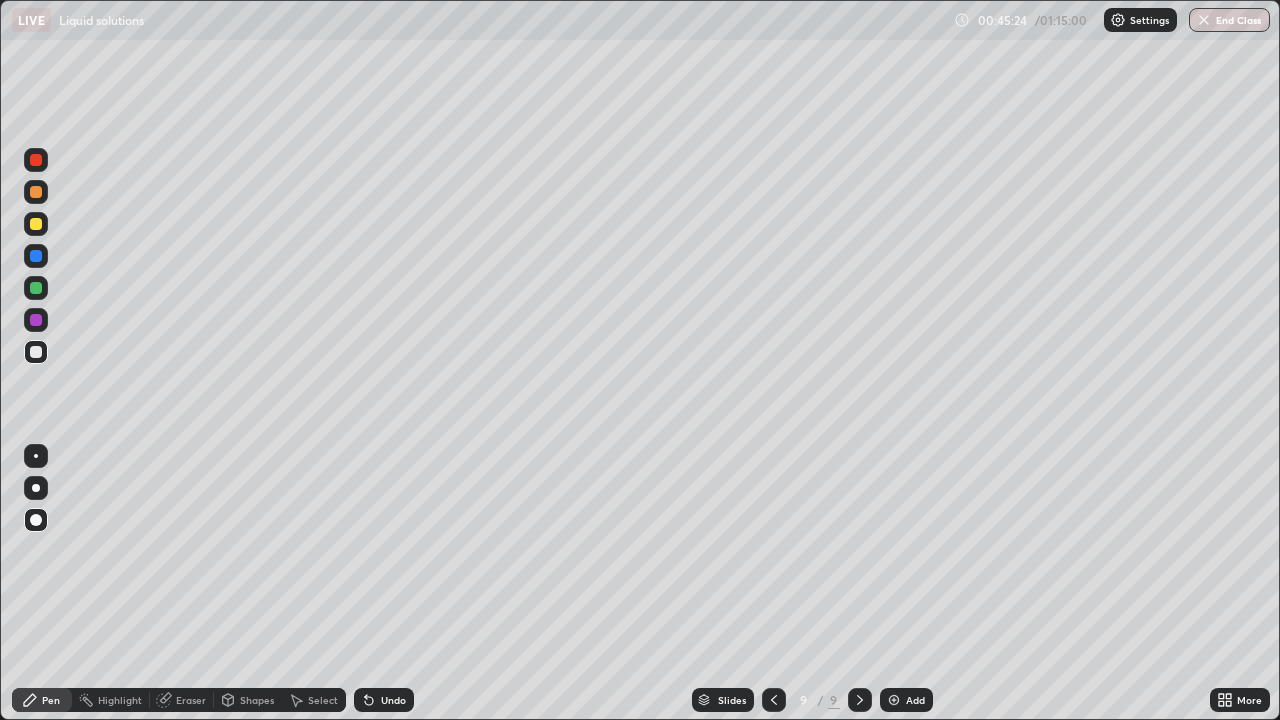 click on "Eraser" at bounding box center (182, 700) 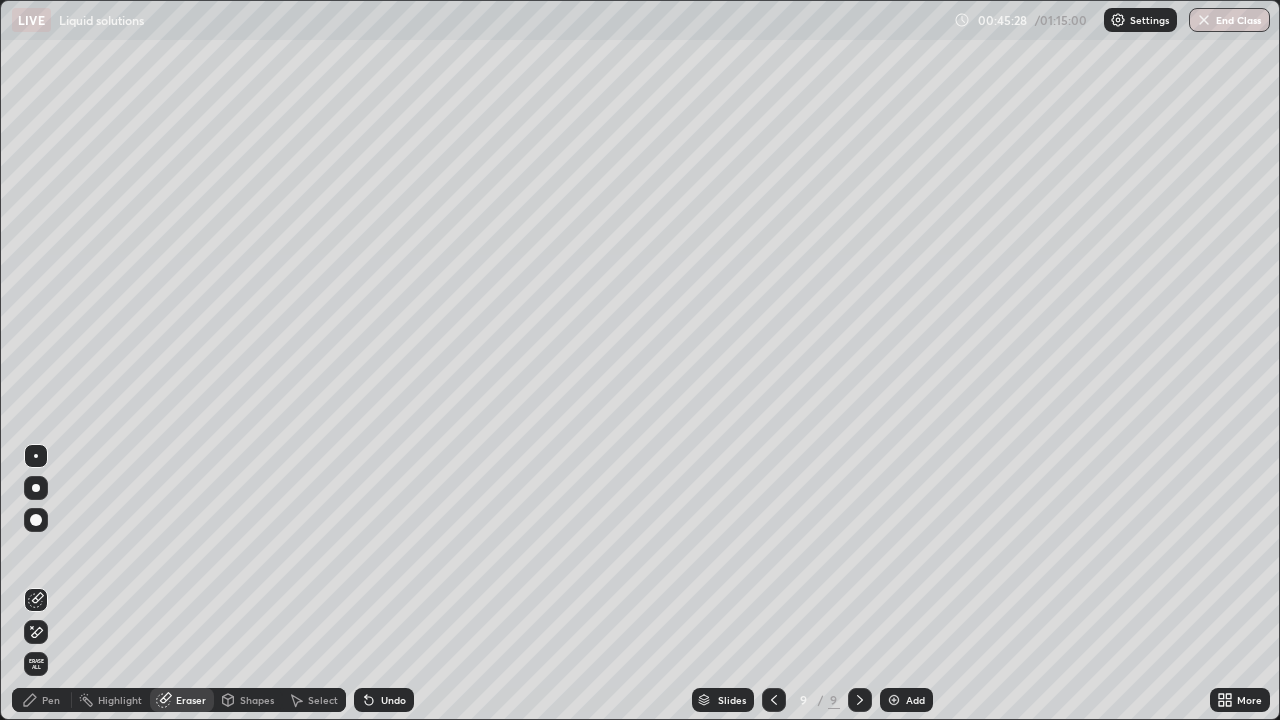 click on "Pen" at bounding box center (51, 700) 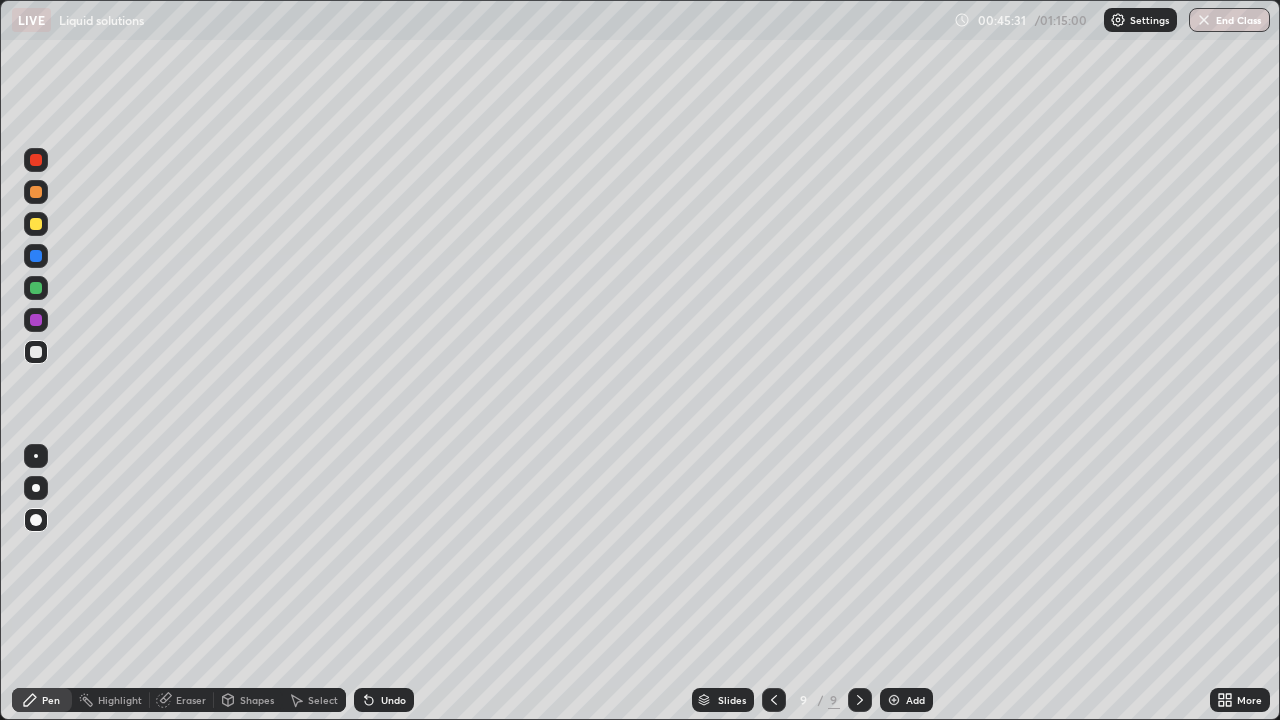 click 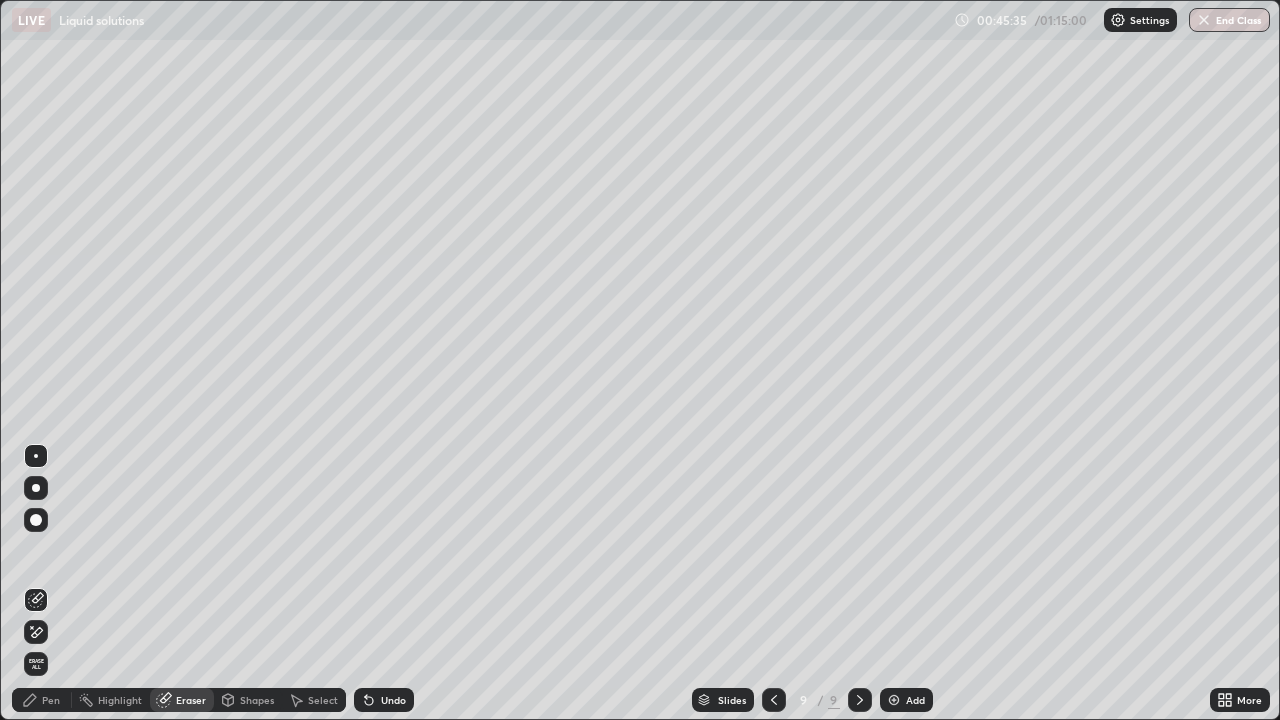 click on "Pen" at bounding box center (42, 700) 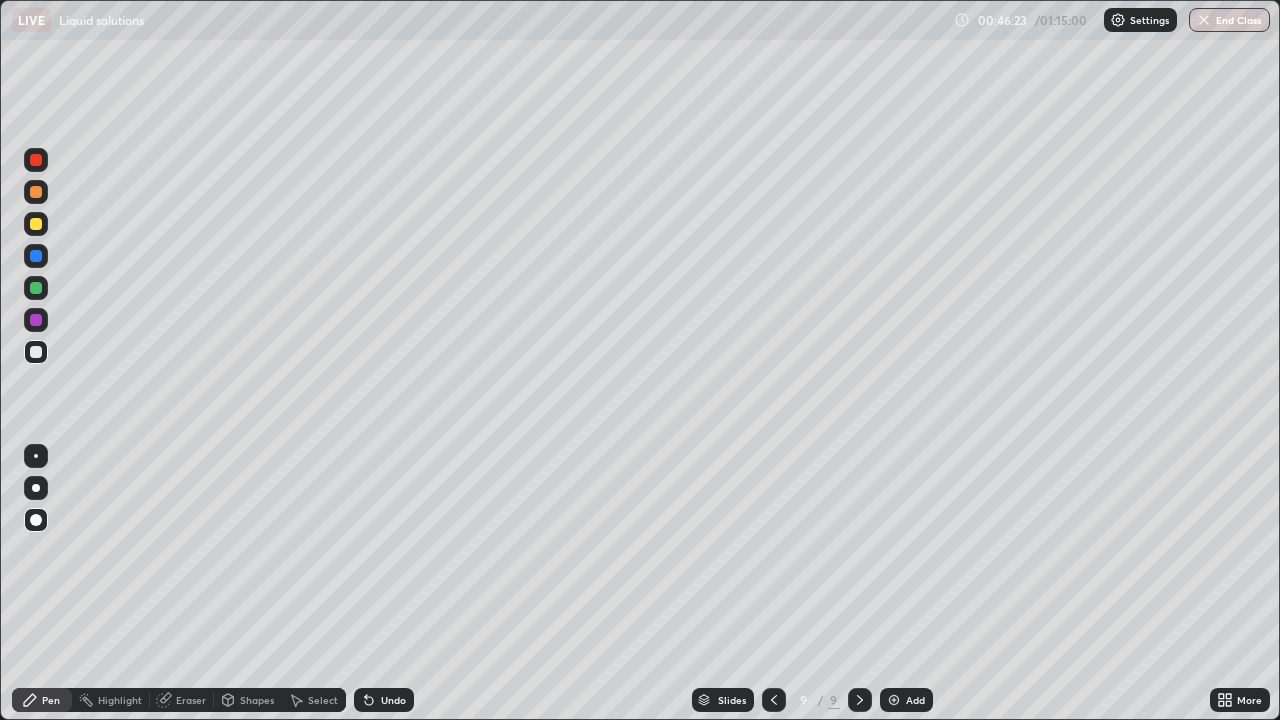 click 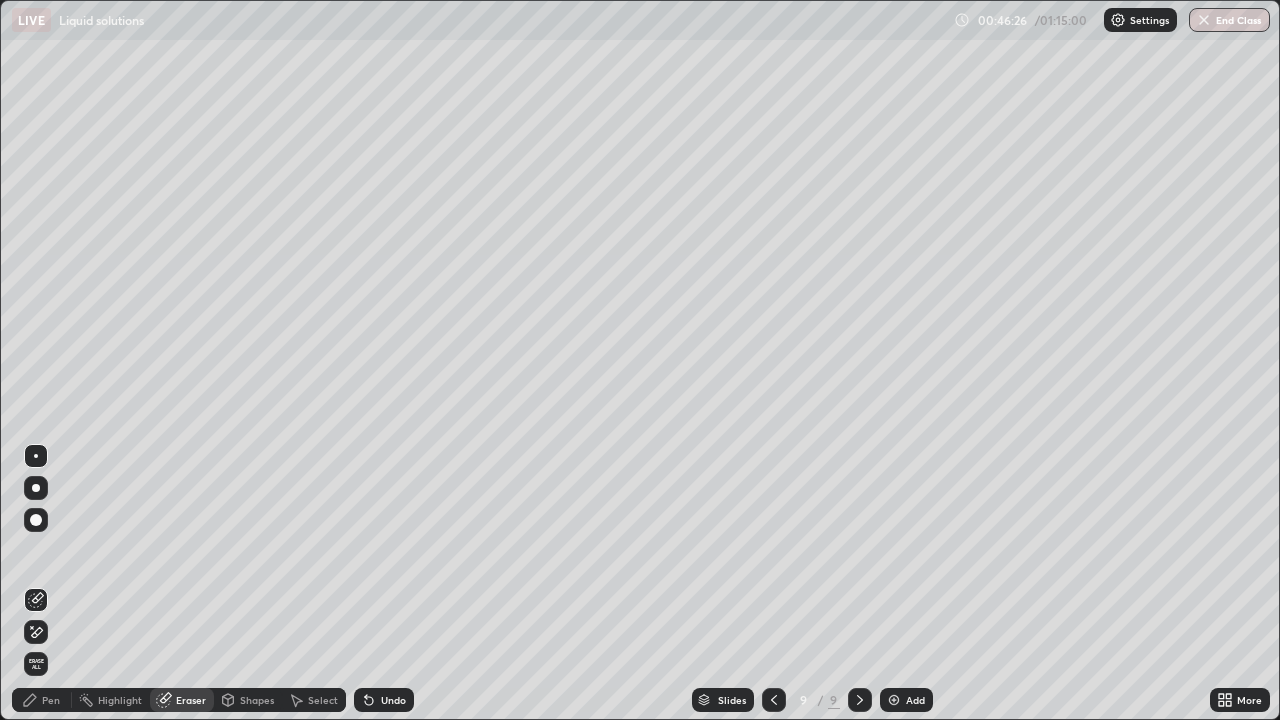 click on "Pen" at bounding box center (51, 700) 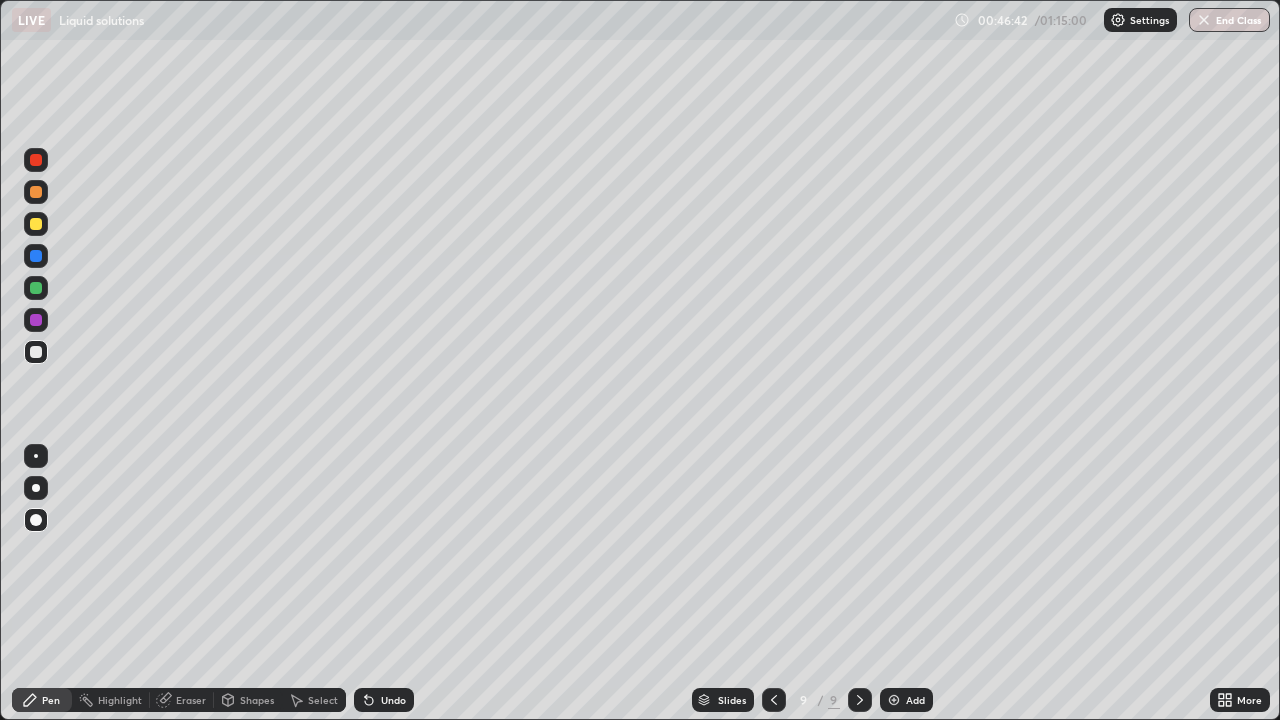 click on "Highlight" at bounding box center [111, 700] 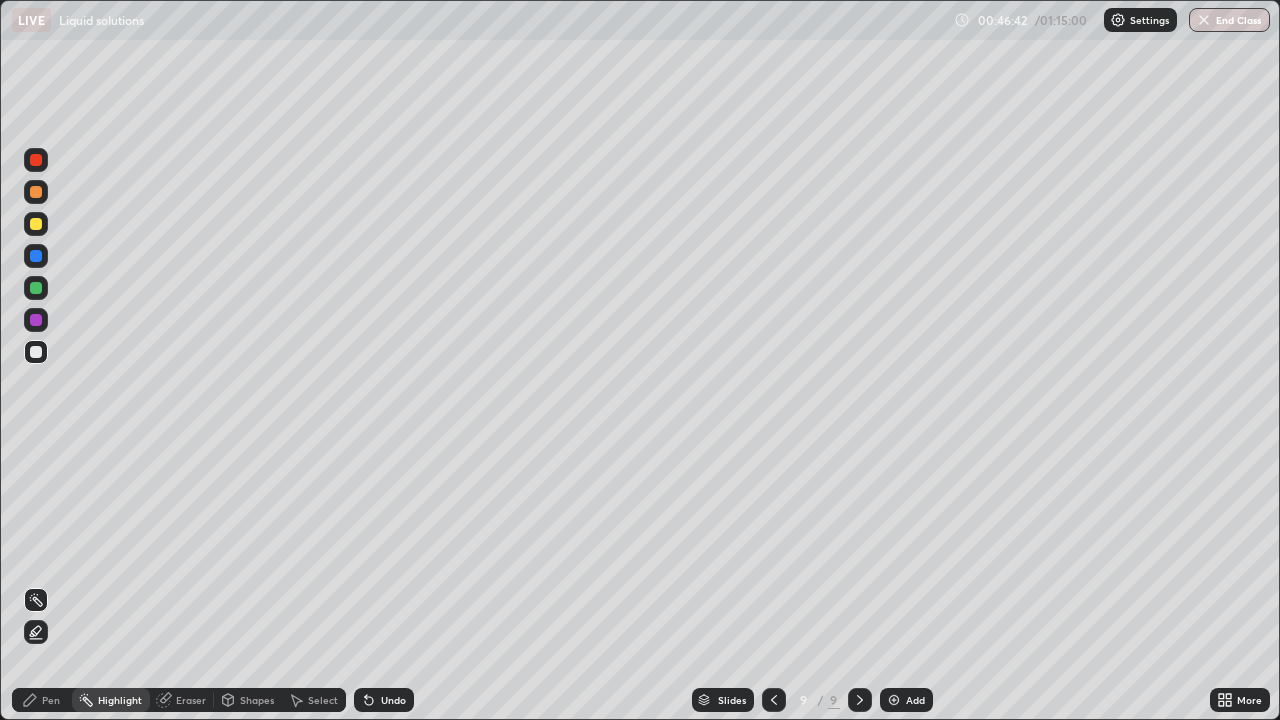 click 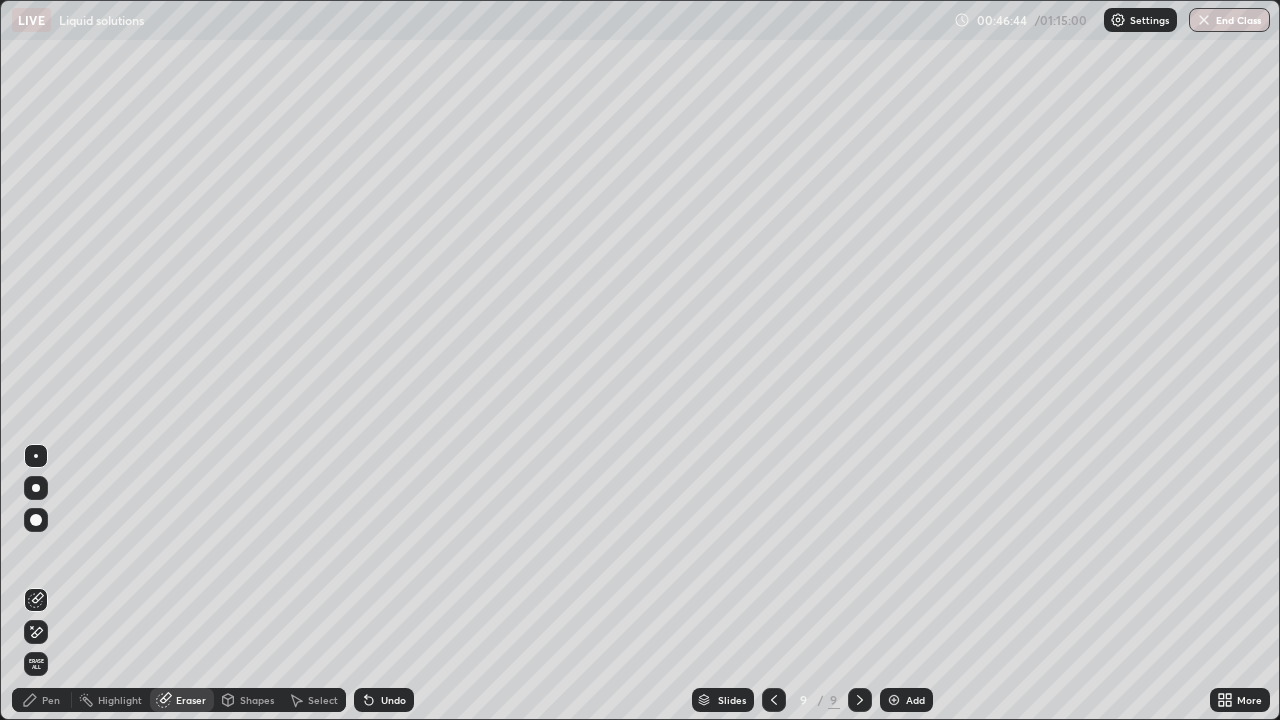 click on "Pen" at bounding box center [42, 700] 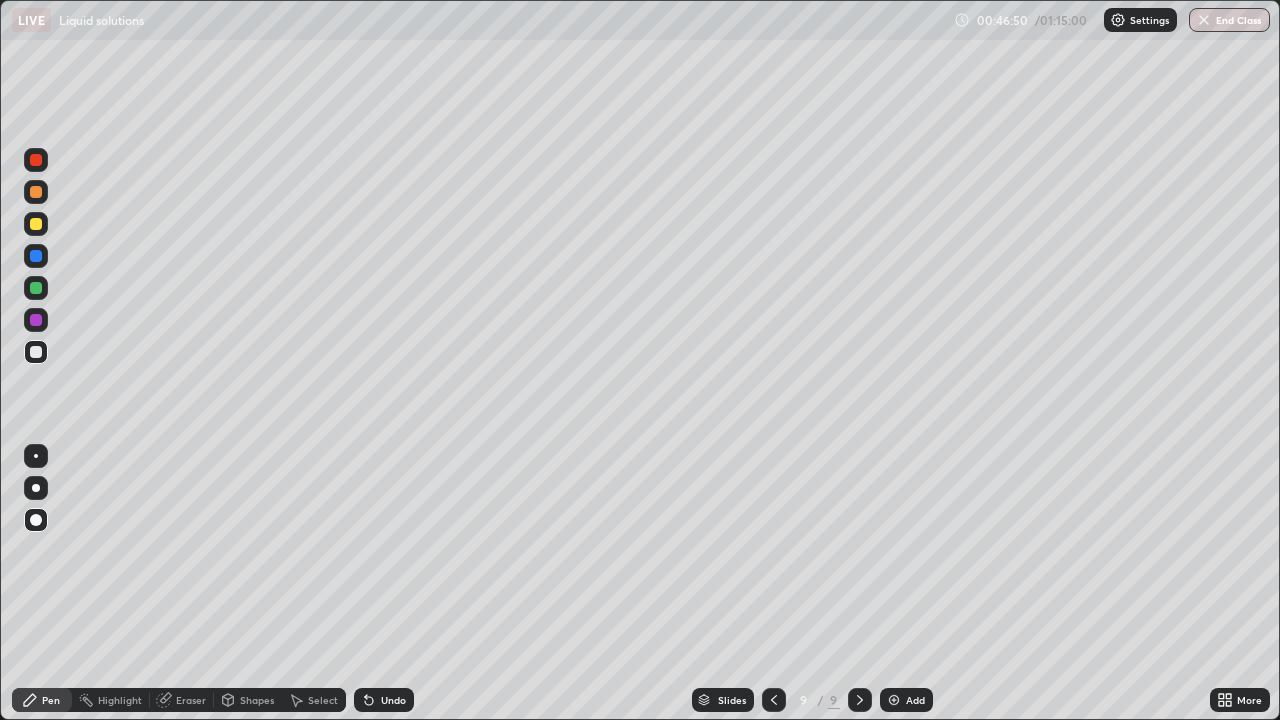 click 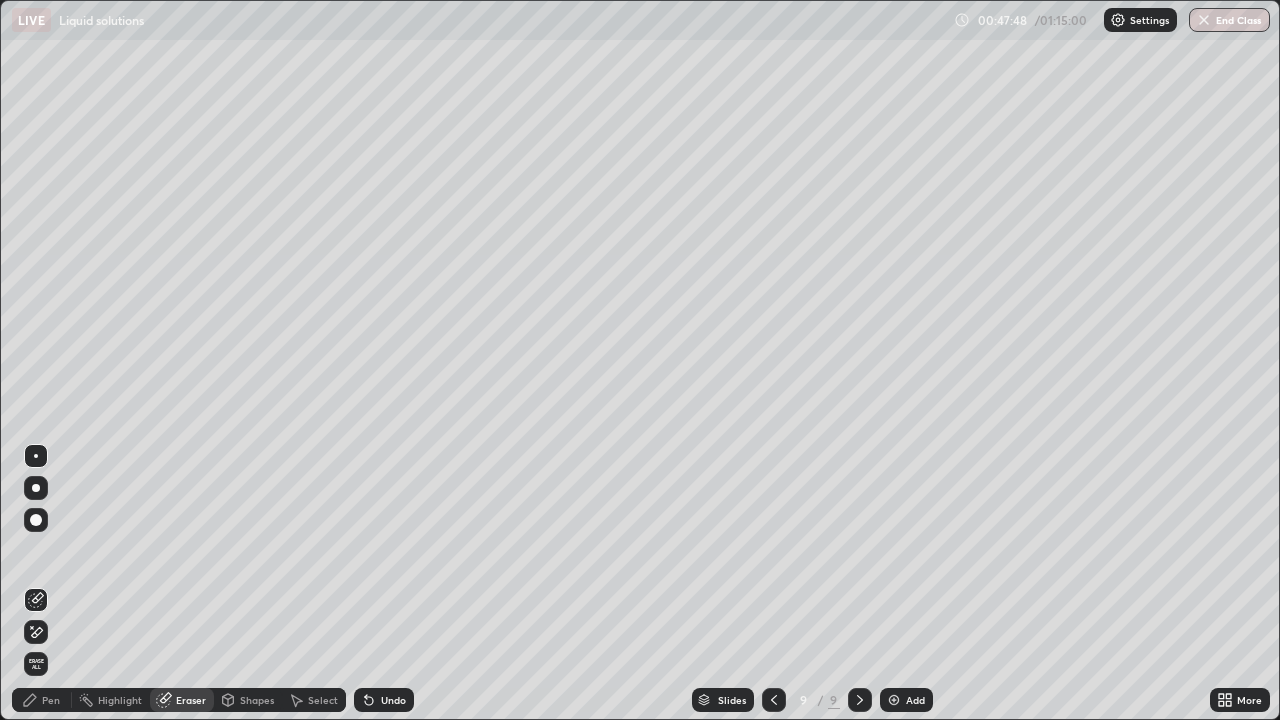 click on "Pen" at bounding box center [51, 700] 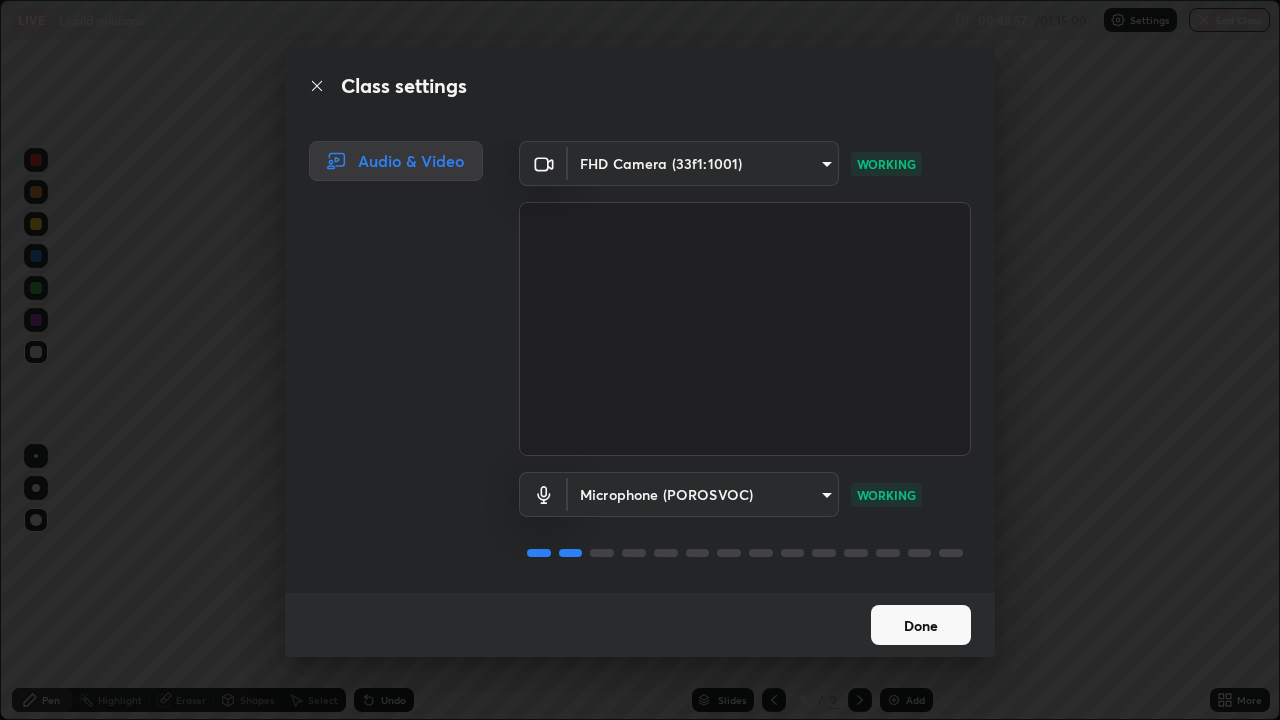 click on "Erase all LIVE Liquid solutions 00:48:57 /  01:15:00 Settings End Class Setting up your live class Liquid solutions • L28 of CHEM_Vizag IIT JEE 2026 Conquer 1 [FIRST] [LAST] Pen Highlight Eraser Shapes Select Undo Slides 9 / 9 Add More Enable hand raising Enable raise hand to speak to learners. Once enabled, chat will be turned off temporarily. Enable x   No doubts shared Encourage your learners to ask a doubt for better clarity Report an issue Reason for reporting Buffering Chat not working Audio - Video sync issue Educator video quality low ​ Attach an image Report Class settings Audio & Video FHD Camera (33f1:1001) [HASH] WORKING Microphone (POROSVOC) [HASH] WORKING Done" at bounding box center [640, 360] 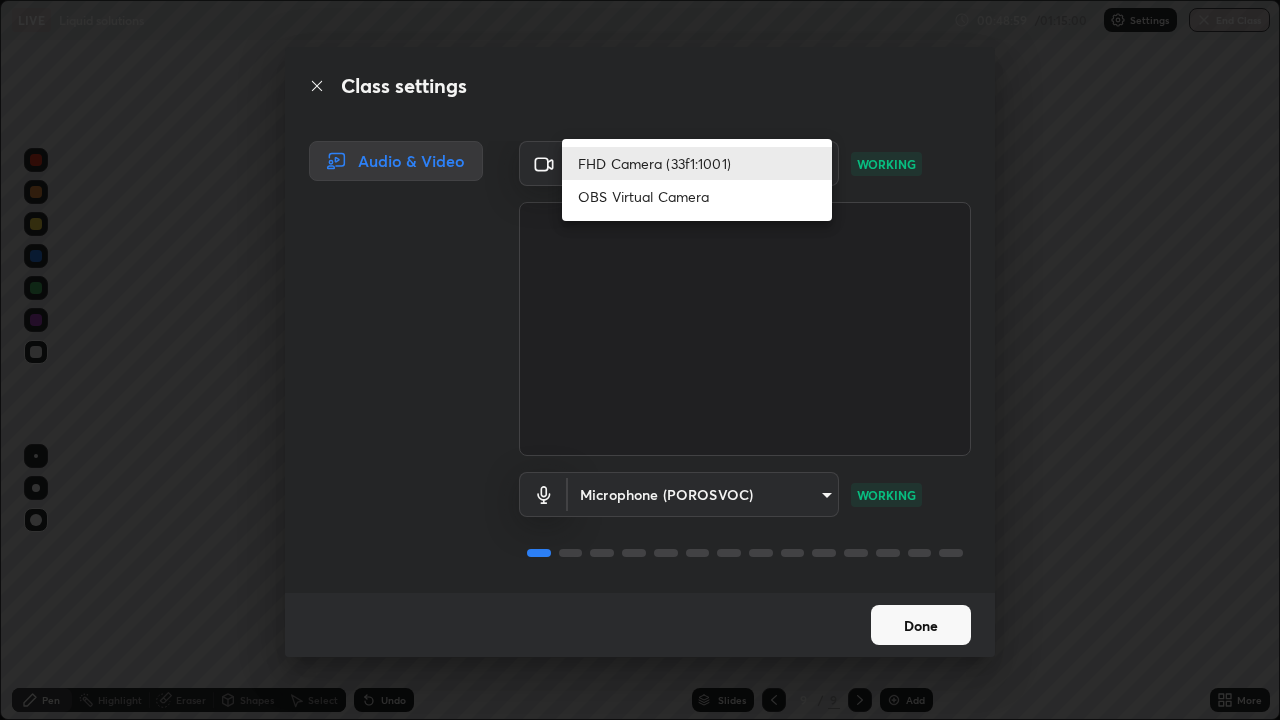 click on "FHD Camera (33f1:1001)" at bounding box center (697, 163) 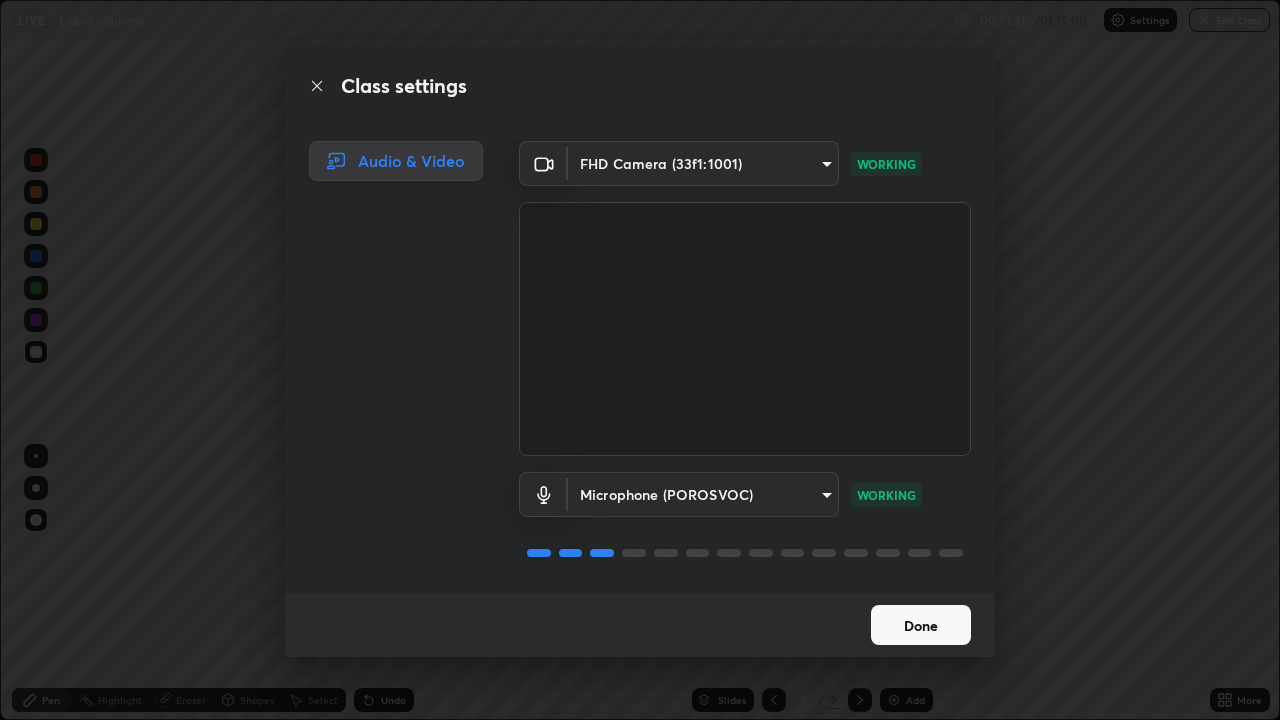 click on "Done" at bounding box center (921, 625) 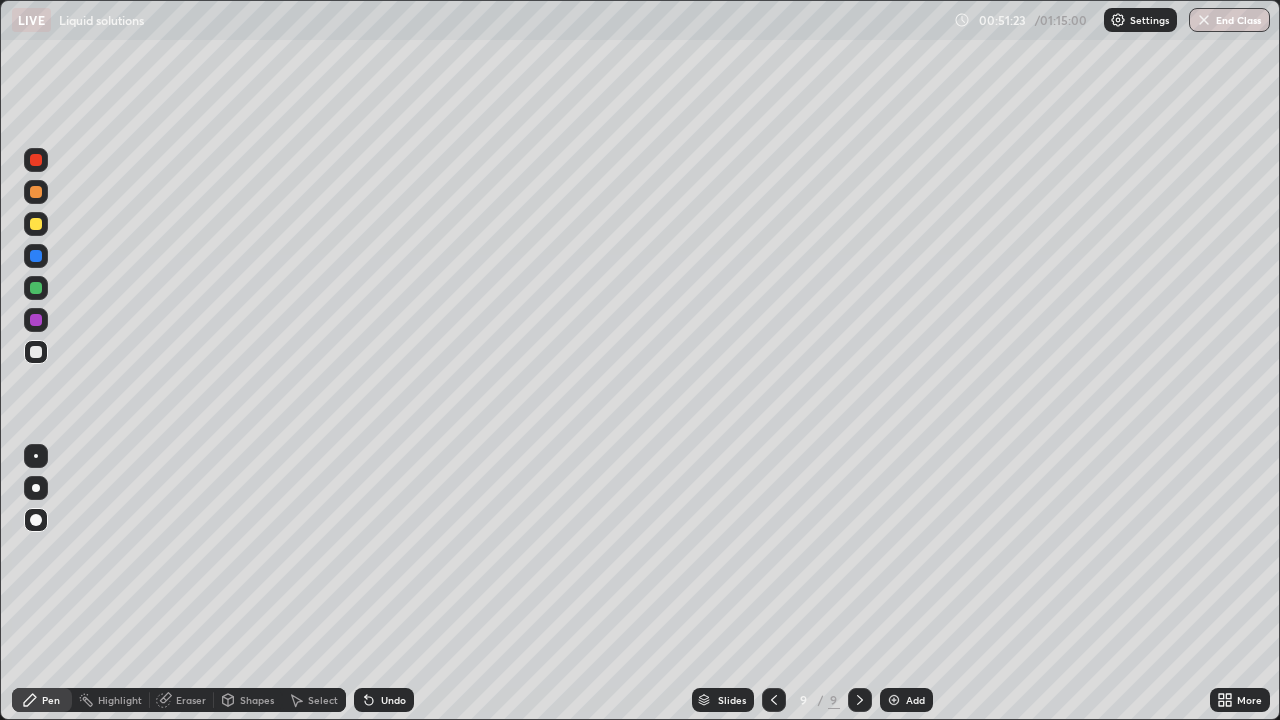 click at bounding box center (894, 700) 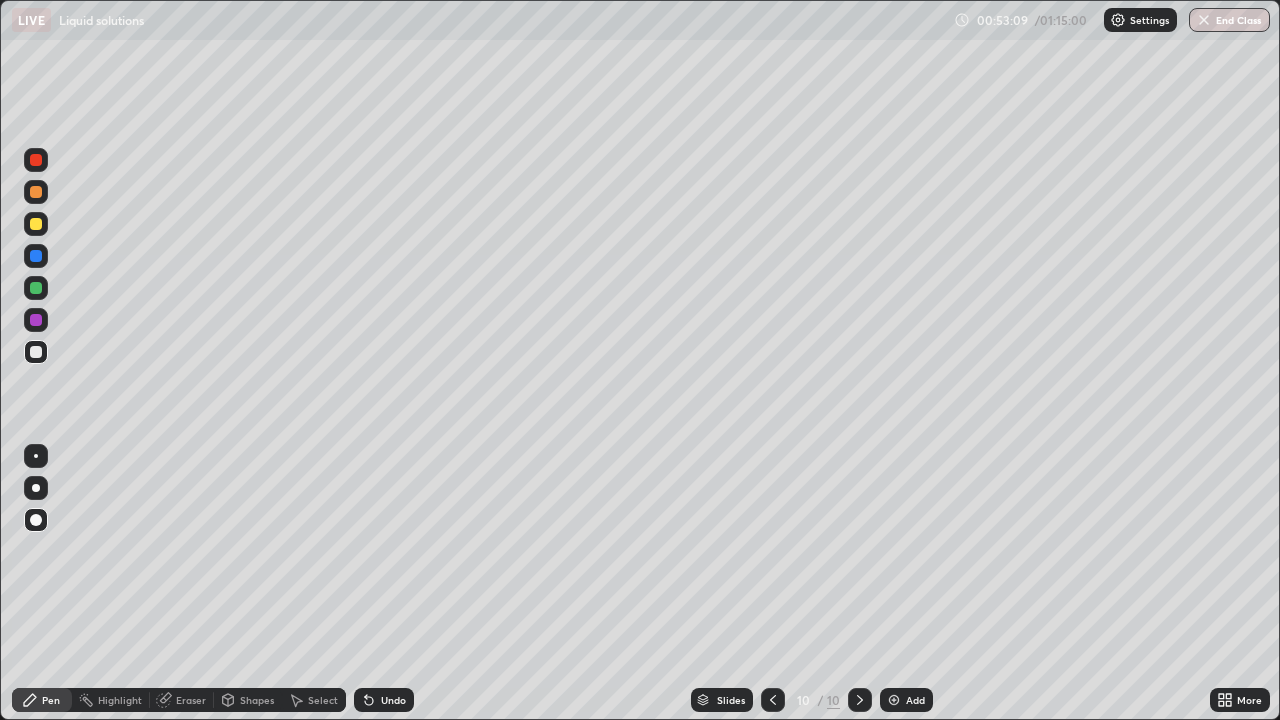 click on "Settings" at bounding box center [1149, 20] 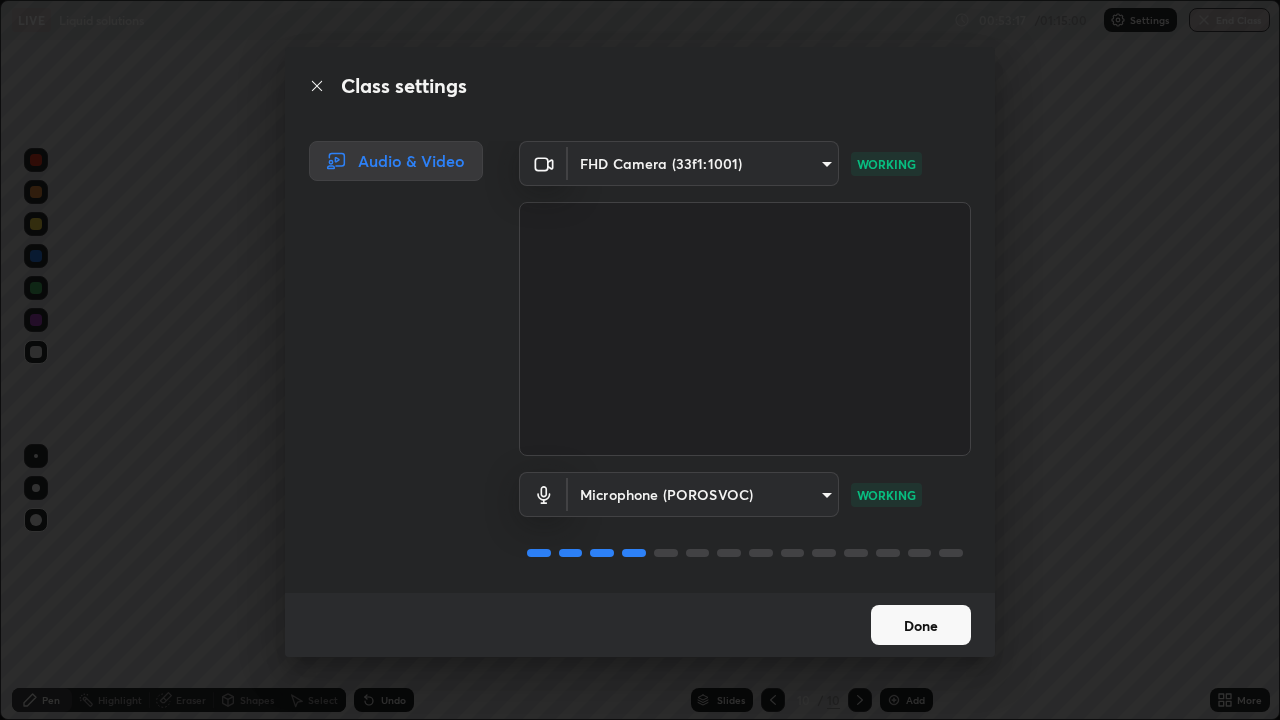 click on "Done" at bounding box center (921, 625) 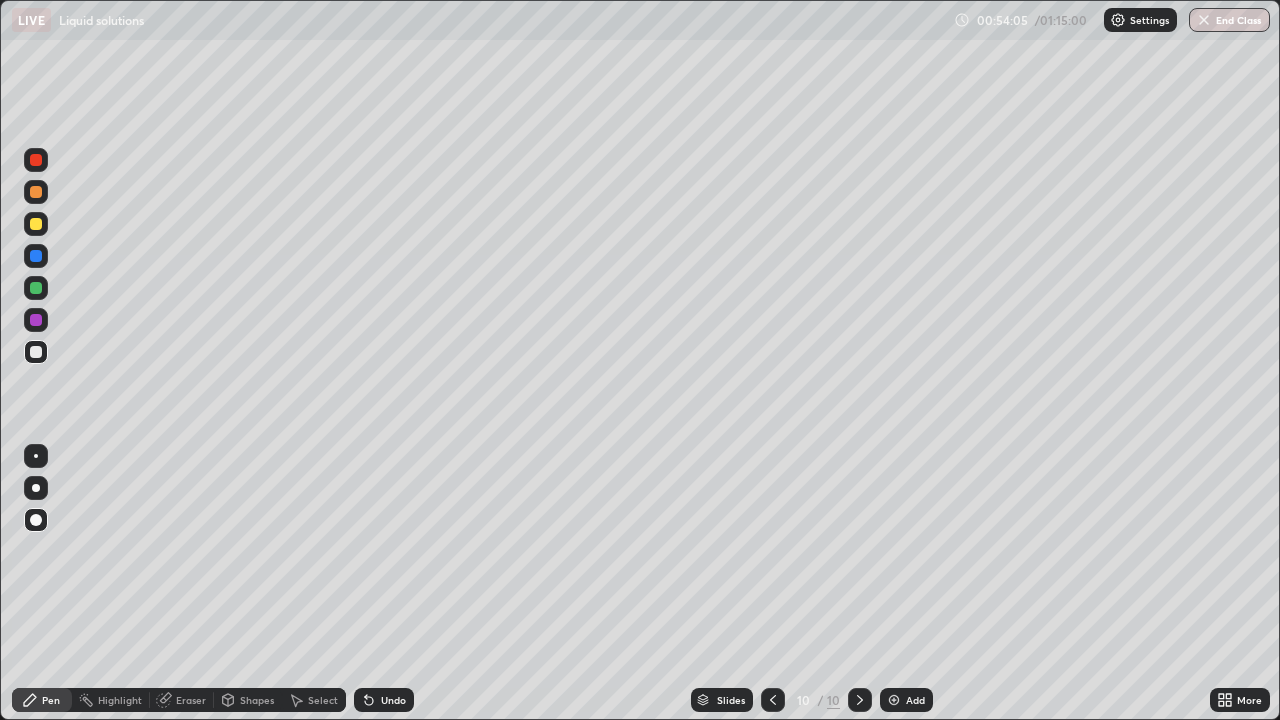 click 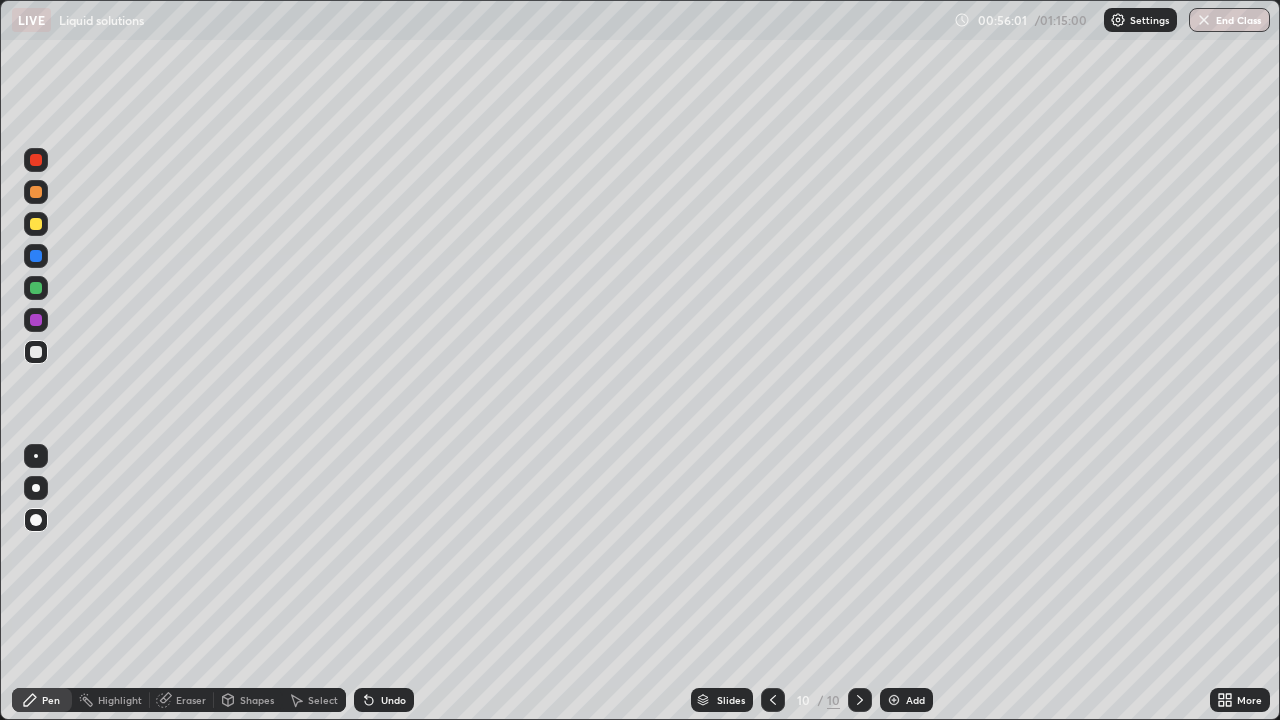 click at bounding box center [36, 320] 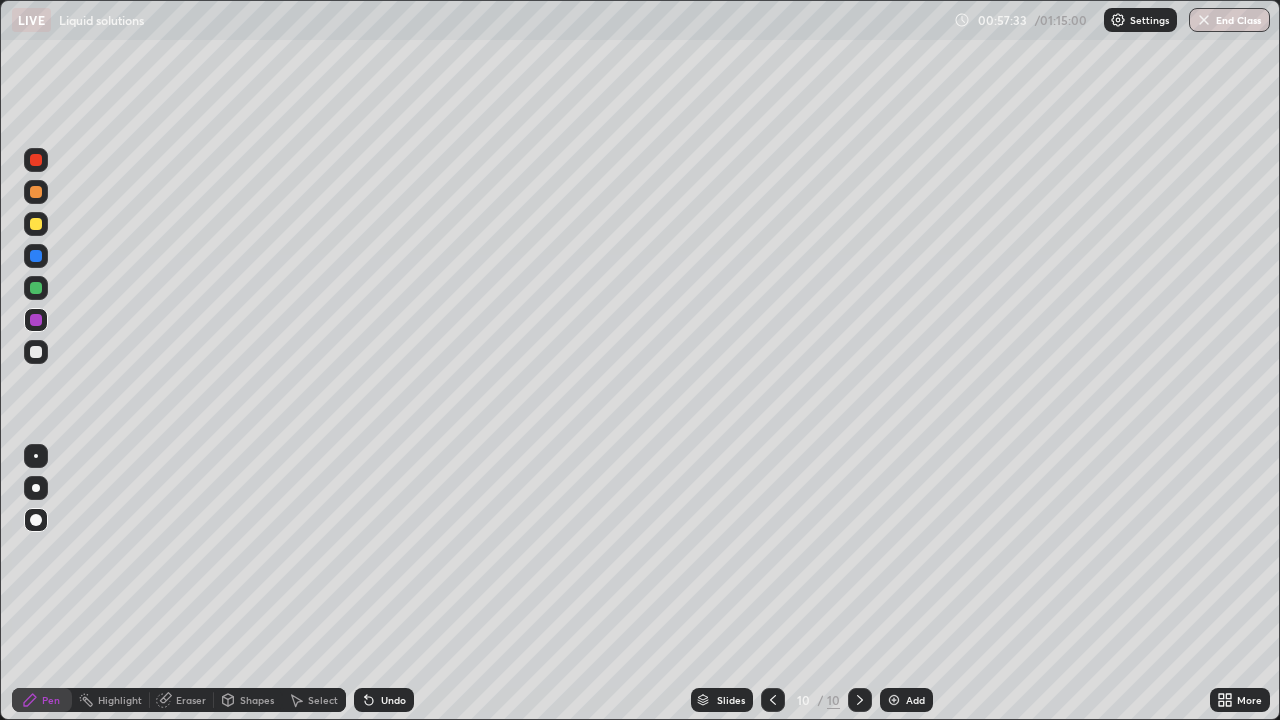 click at bounding box center [894, 700] 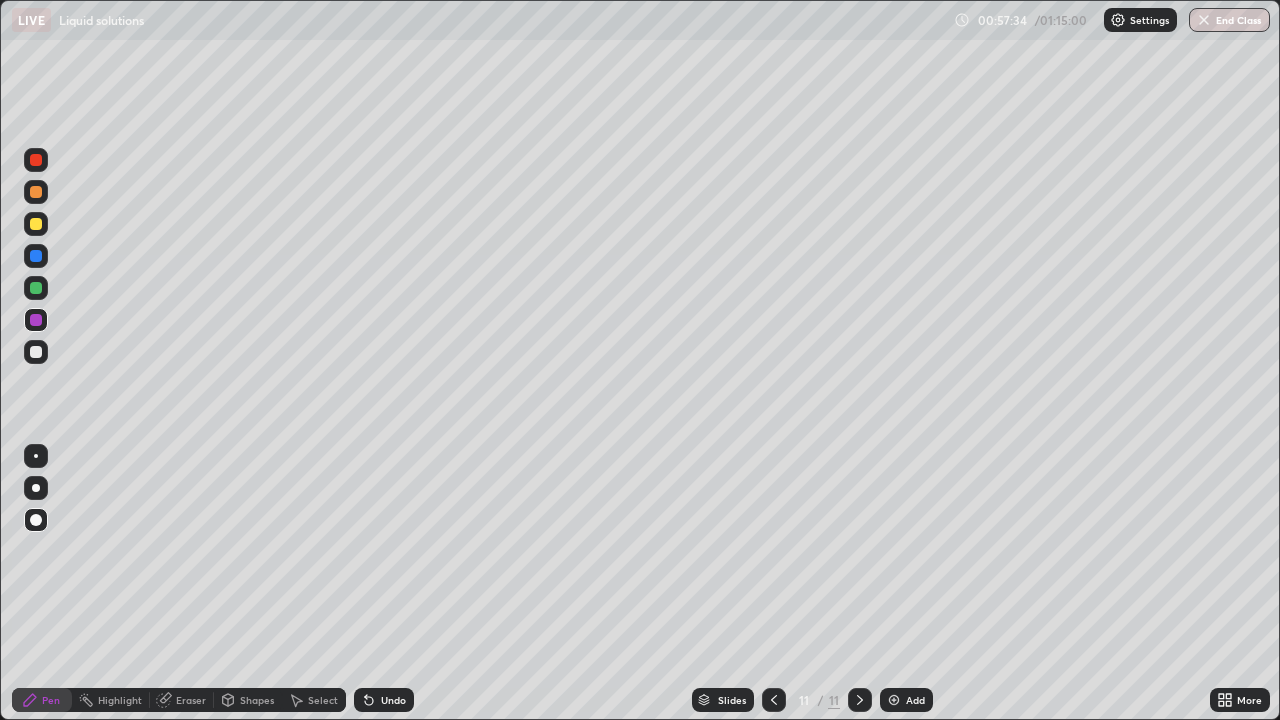 click at bounding box center (36, 224) 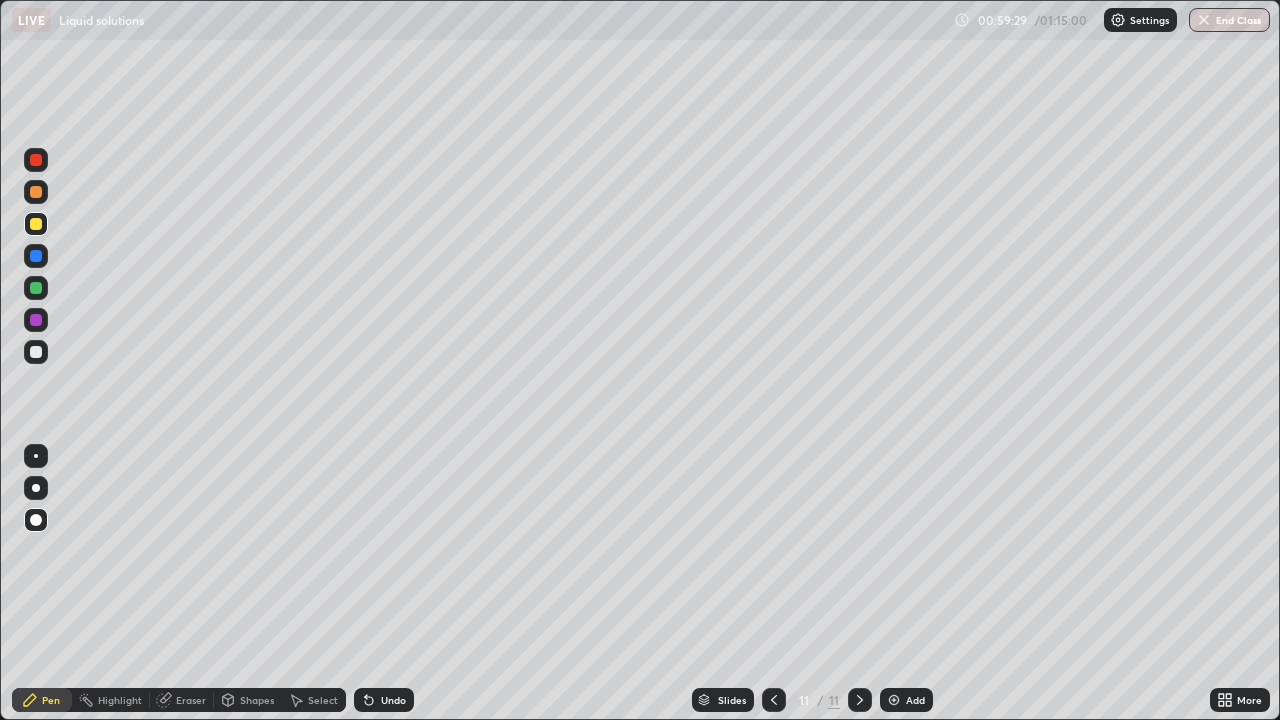 click at bounding box center [36, 352] 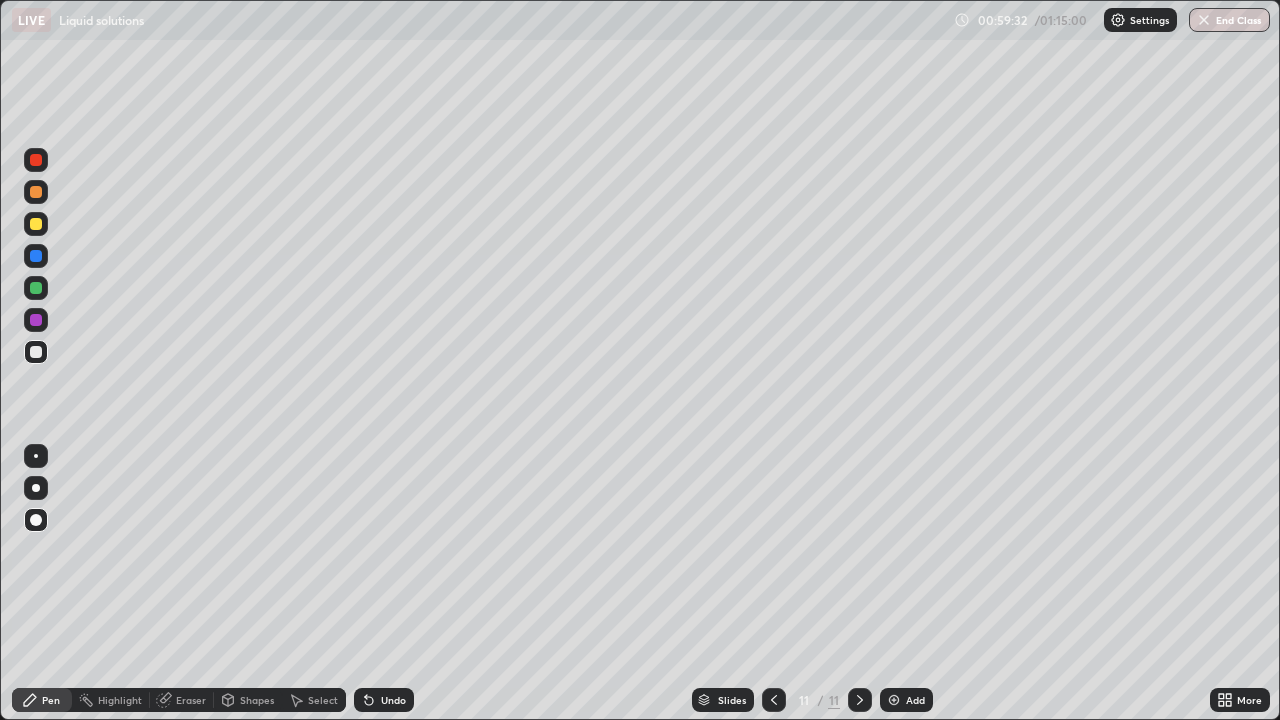 click at bounding box center (36, 288) 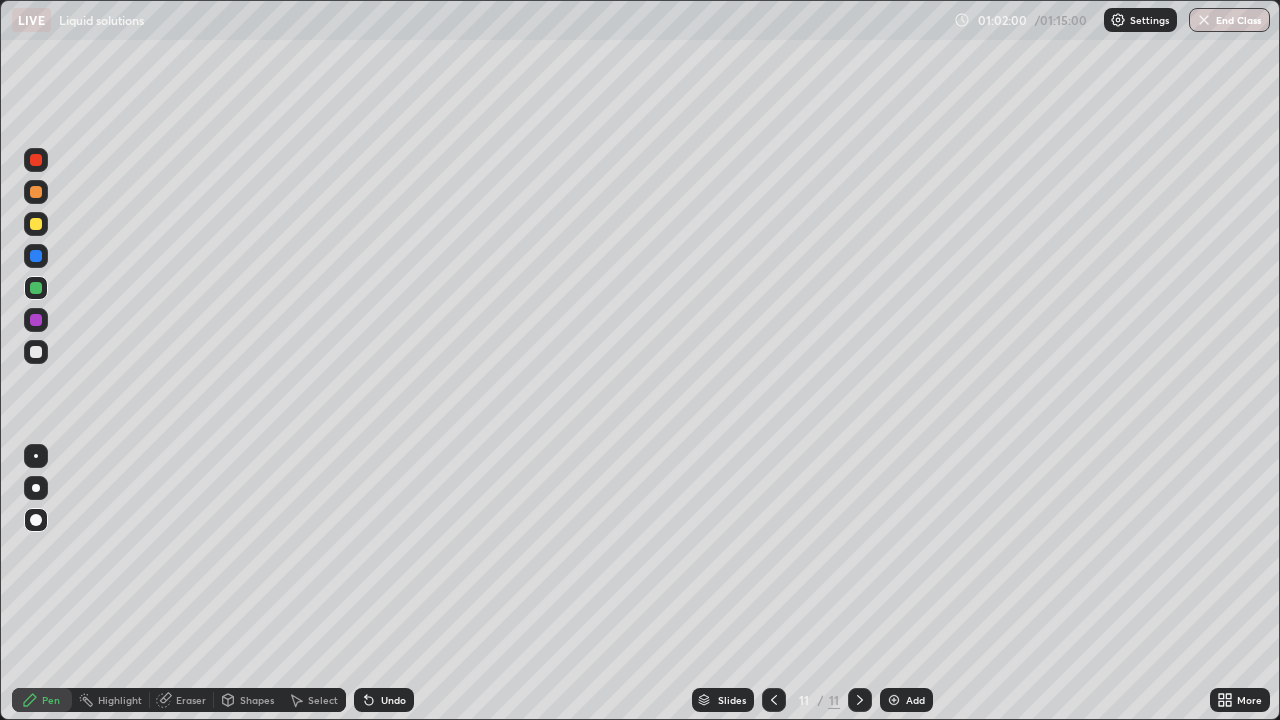 click on "Undo" at bounding box center [393, 700] 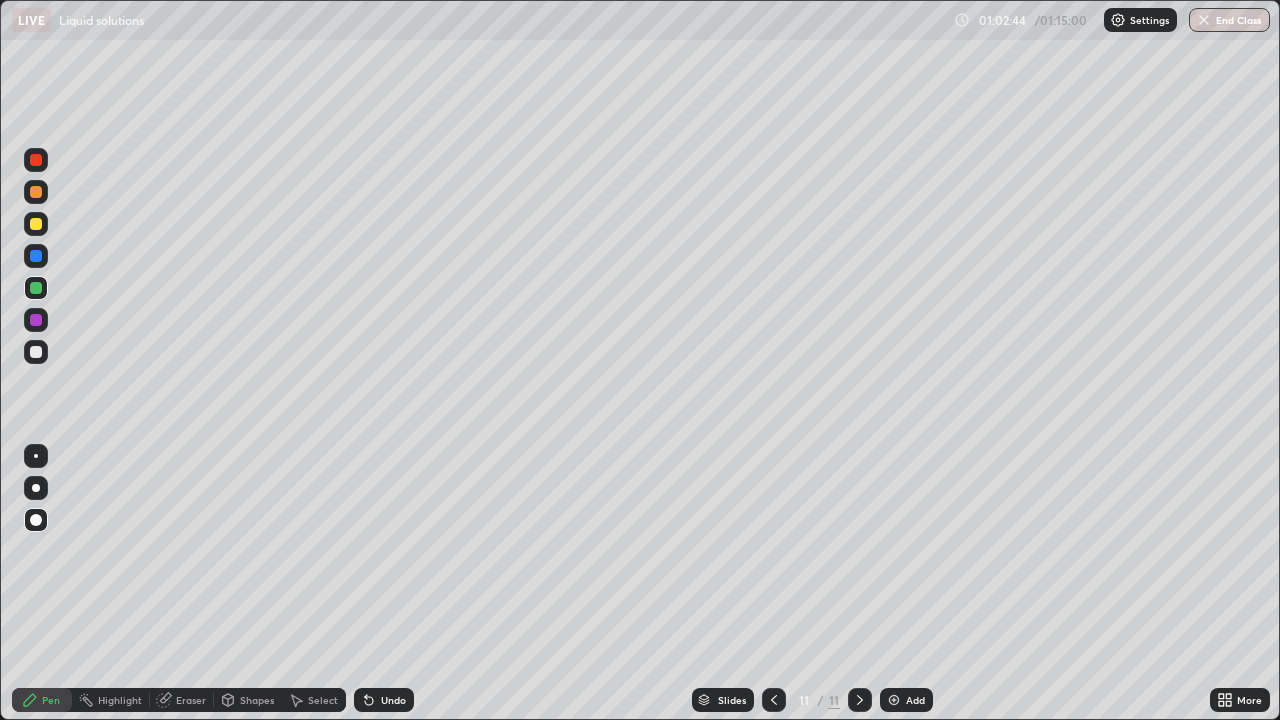click on "Undo" at bounding box center (384, 700) 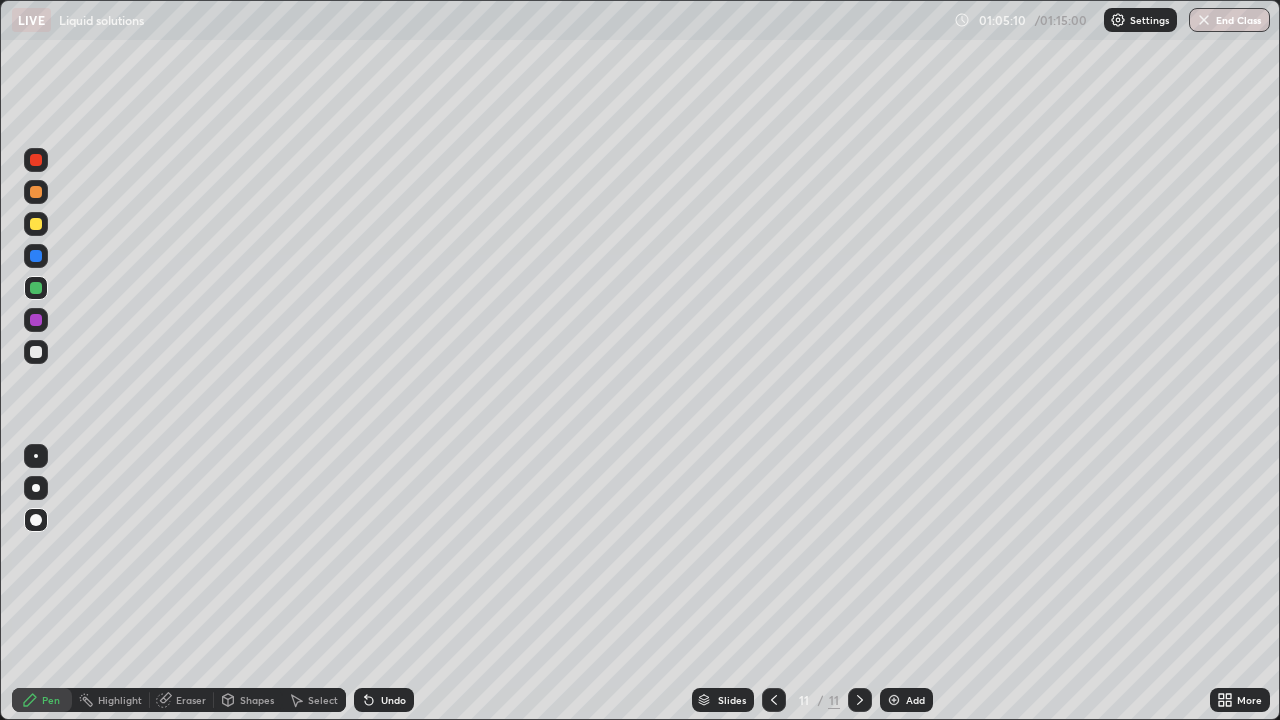 click at bounding box center [894, 700] 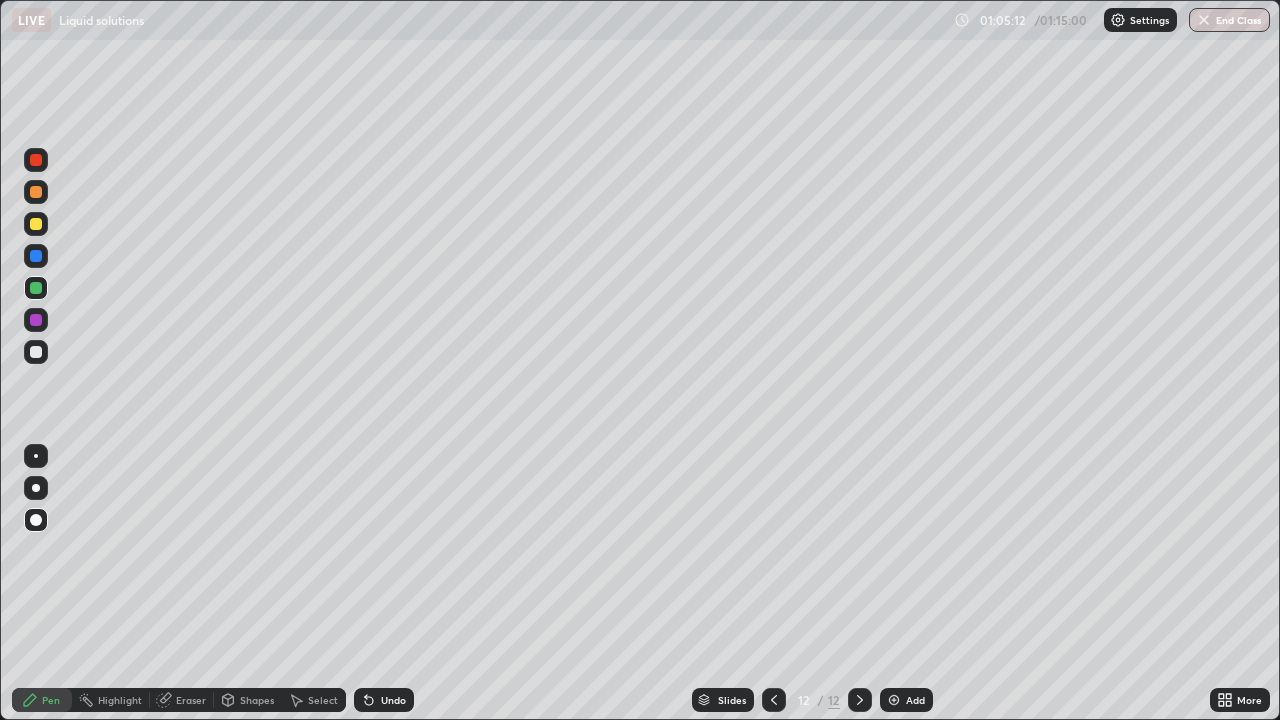 click at bounding box center (36, 224) 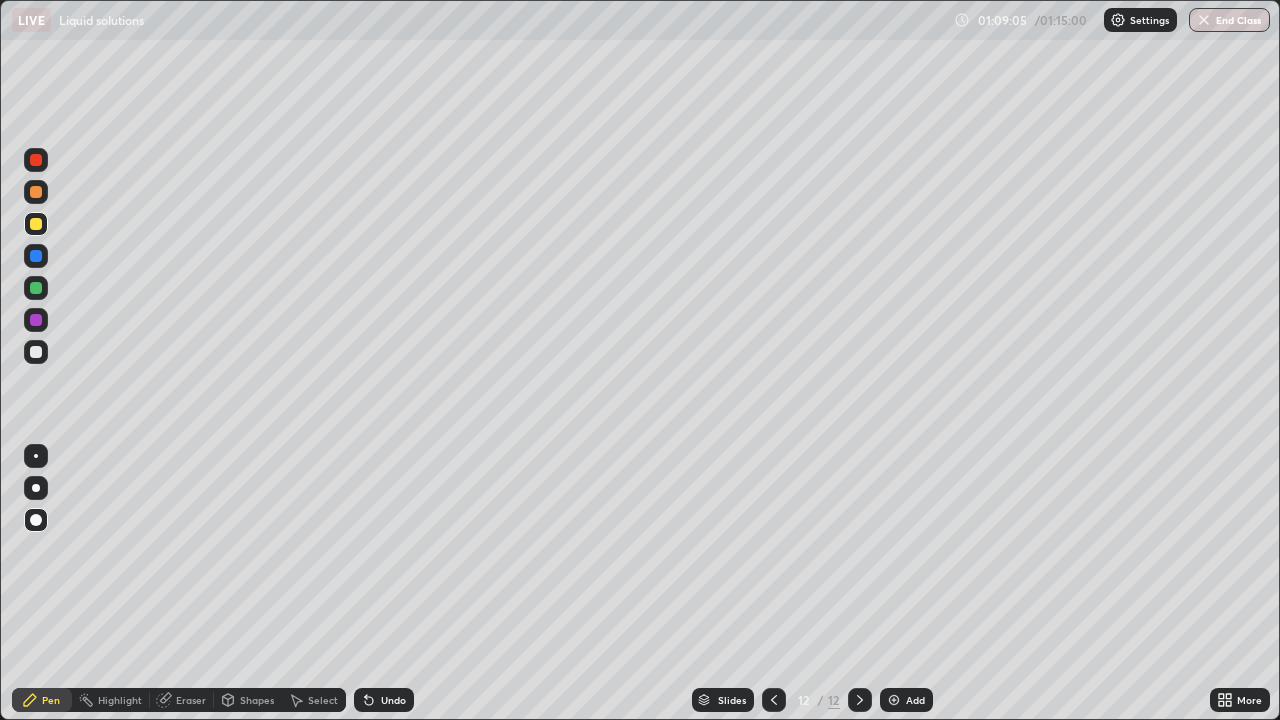 click on "End Class" at bounding box center [1229, 20] 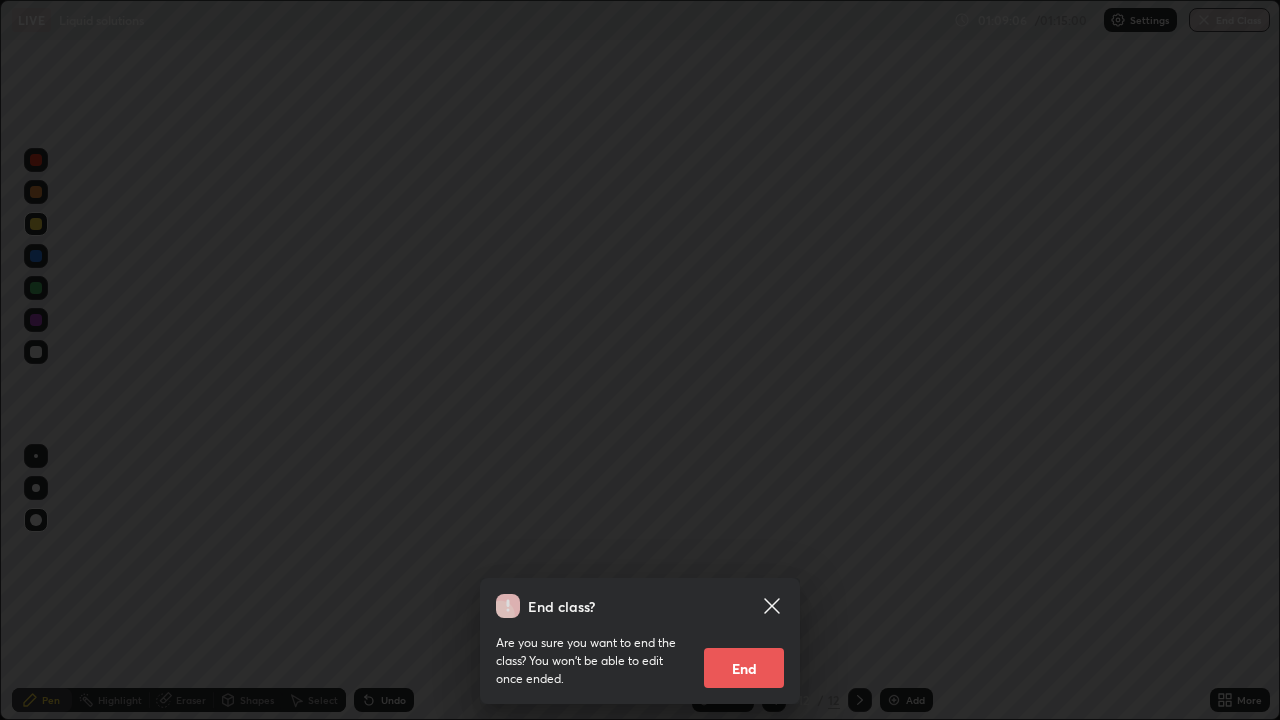 click on "End" at bounding box center [744, 668] 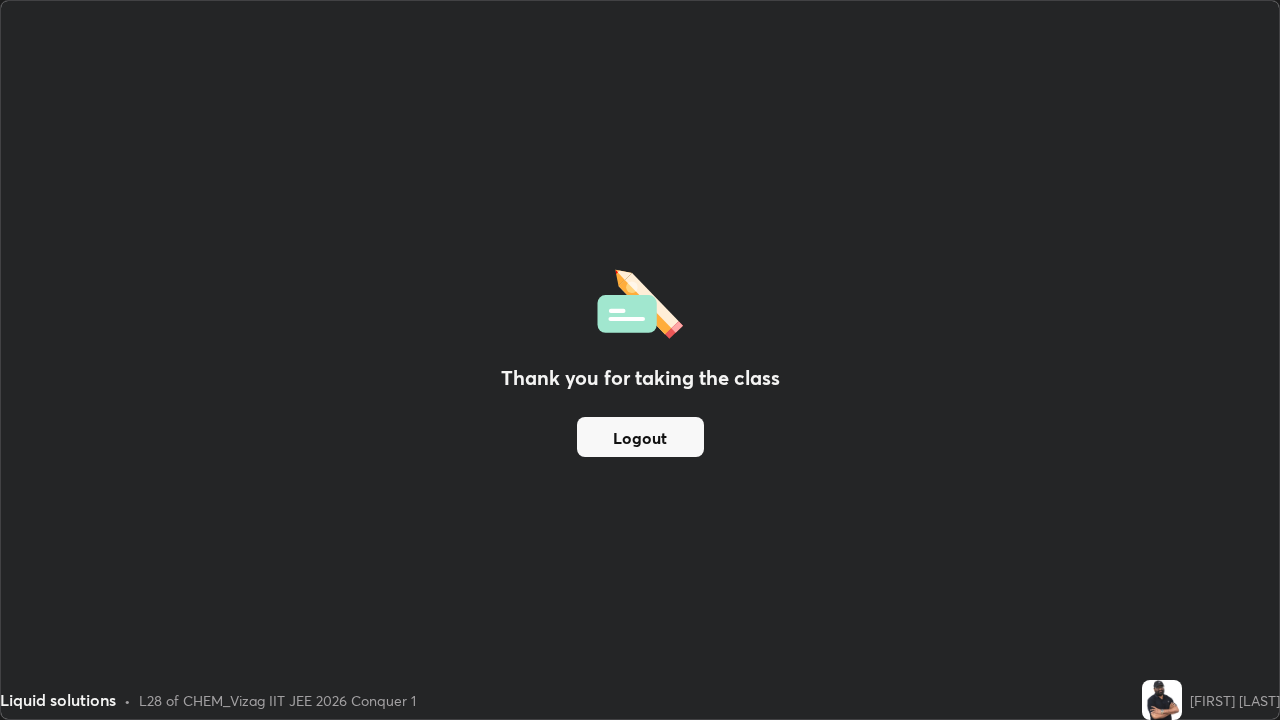 click on "Logout" at bounding box center [640, 437] 